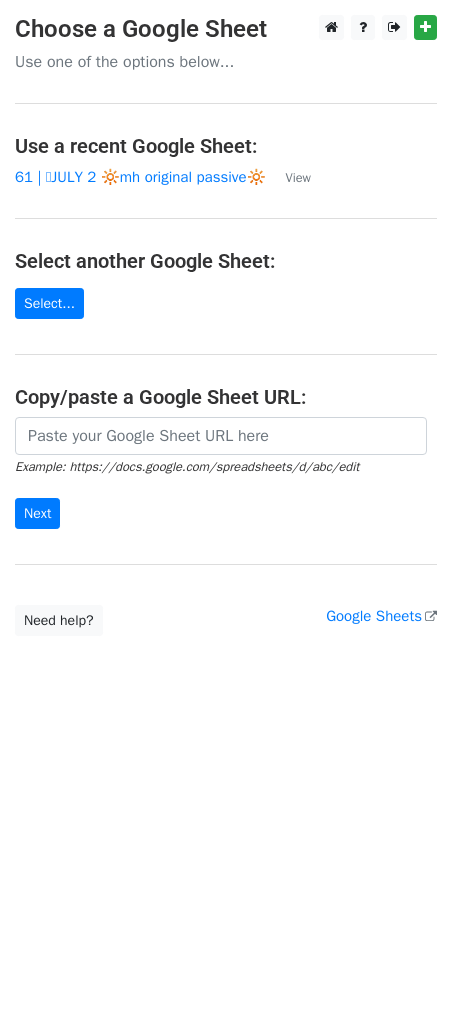 scroll, scrollTop: 0, scrollLeft: 0, axis: both 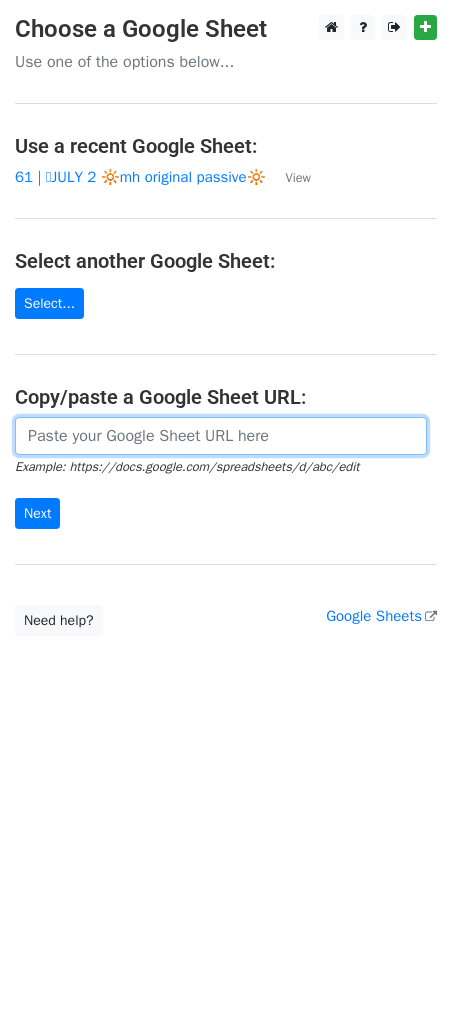 click at bounding box center (221, 436) 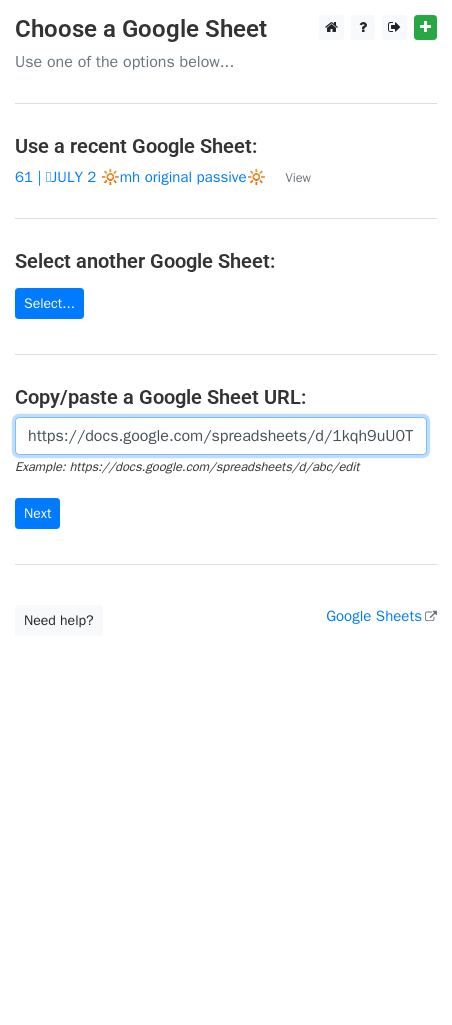 scroll, scrollTop: 0, scrollLeft: 601, axis: horizontal 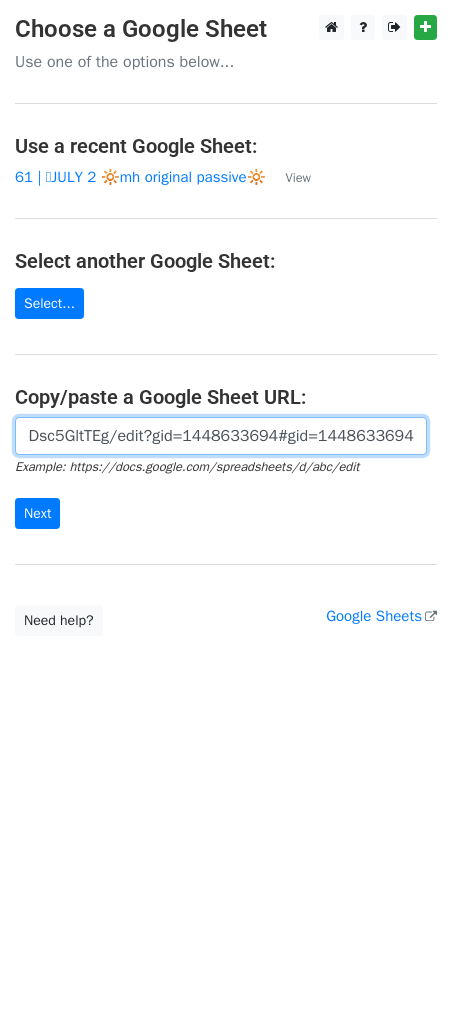 type on "https://docs.google.com/spreadsheets/d/1kqh9uU0TFey_B3uWIxhji8_JjCXE3aw7pDsc5GltTEg/edit?gid=1448633694#gid=1448633694" 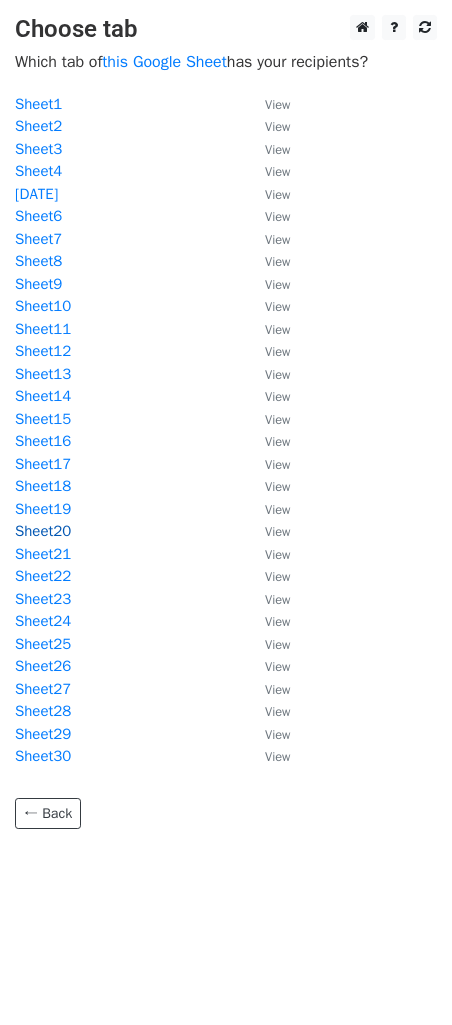 scroll, scrollTop: 0, scrollLeft: 0, axis: both 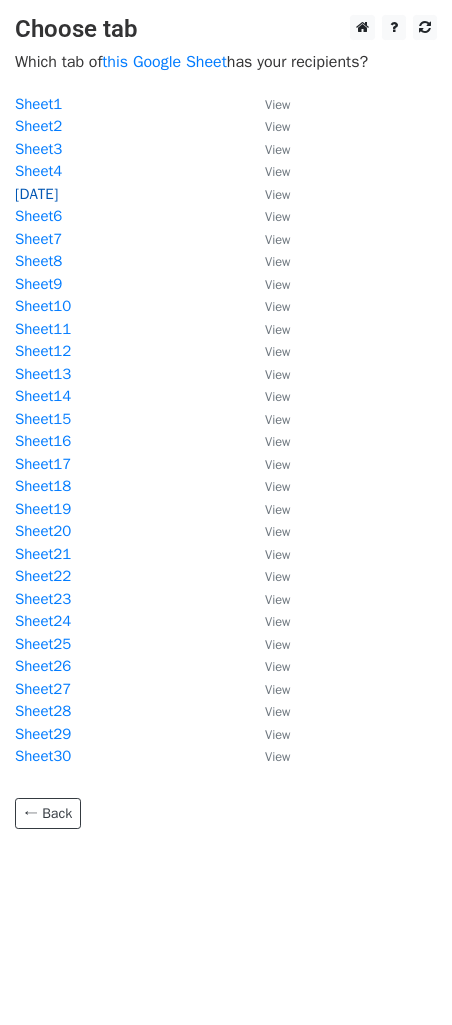 click on "[DATE]" at bounding box center [36, 194] 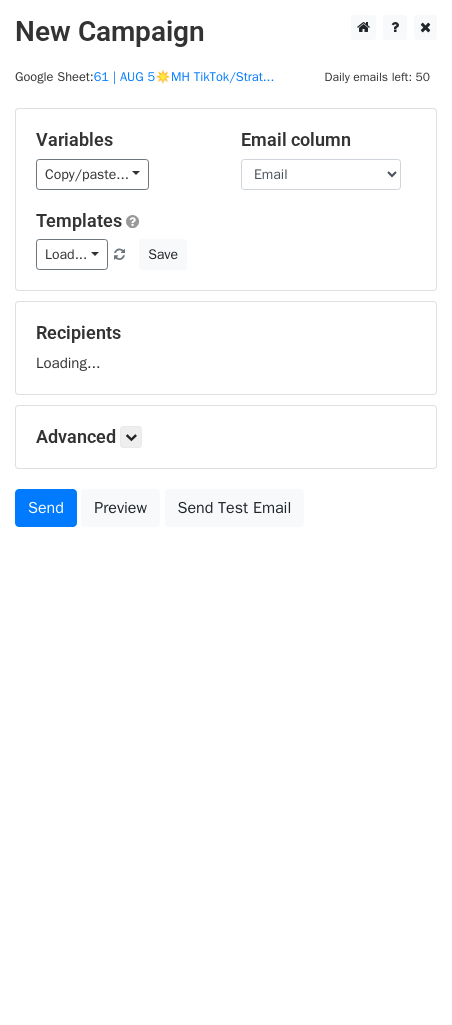 scroll, scrollTop: 0, scrollLeft: 0, axis: both 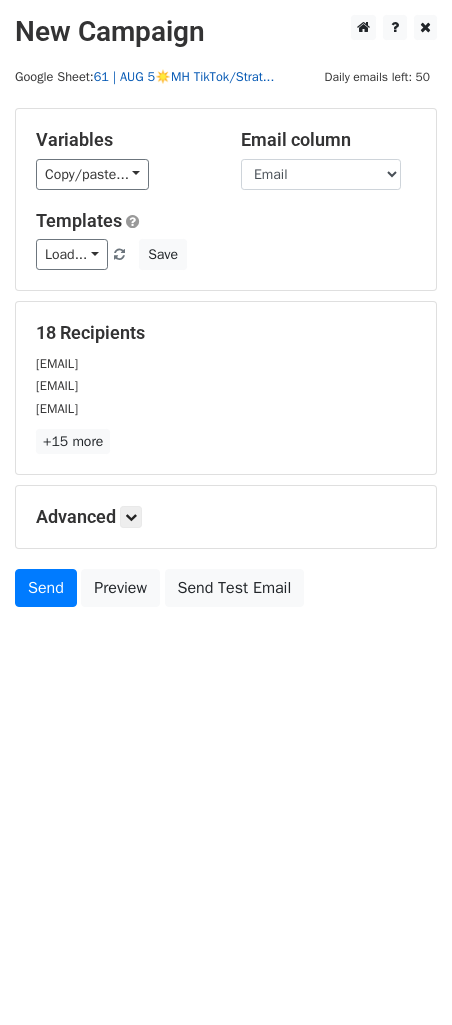 click on "61 | AUG 5☀️MH TikTok/Strat..." at bounding box center [184, 77] 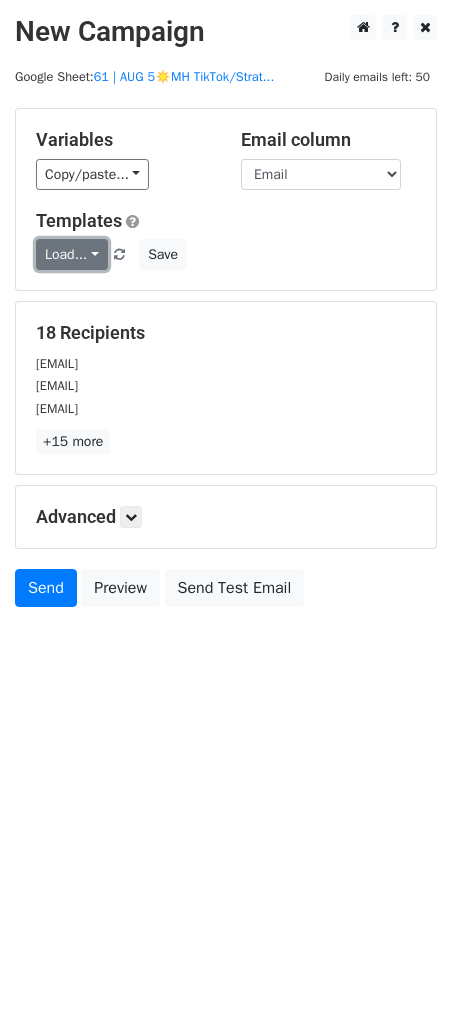 click on "Load..." at bounding box center (72, 254) 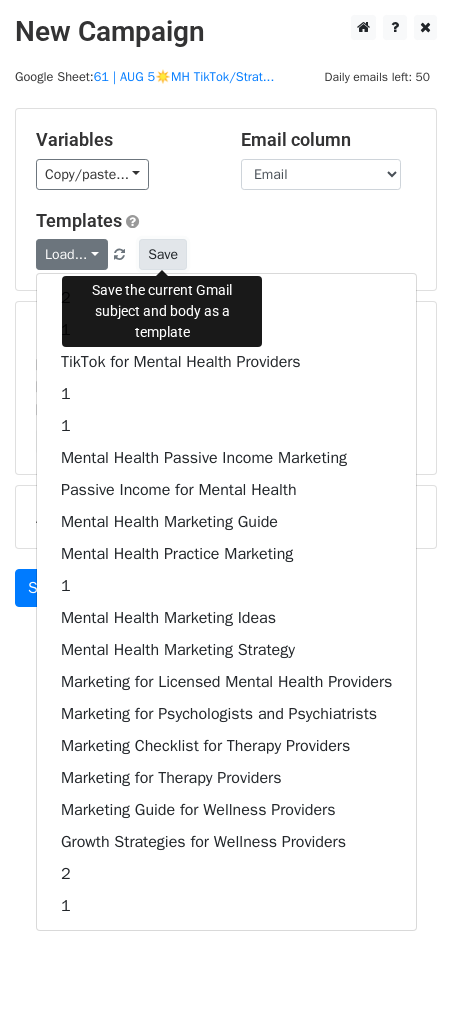 click on "Save" at bounding box center (163, 254) 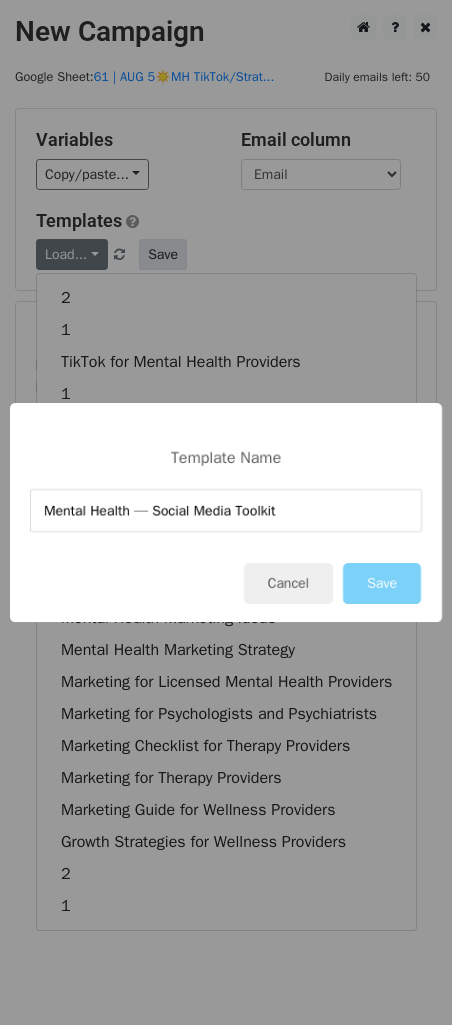type on "Mental Health — Social Media Toolkit" 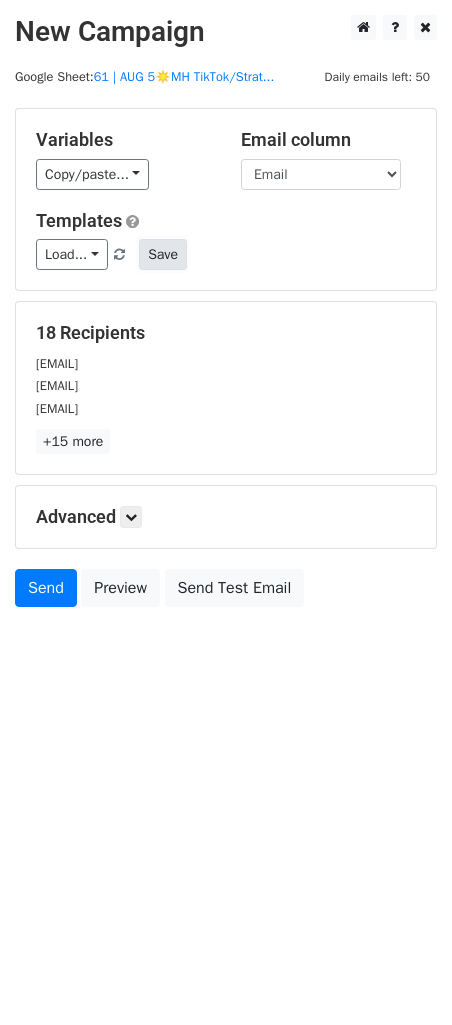 click on "Save" at bounding box center (163, 254) 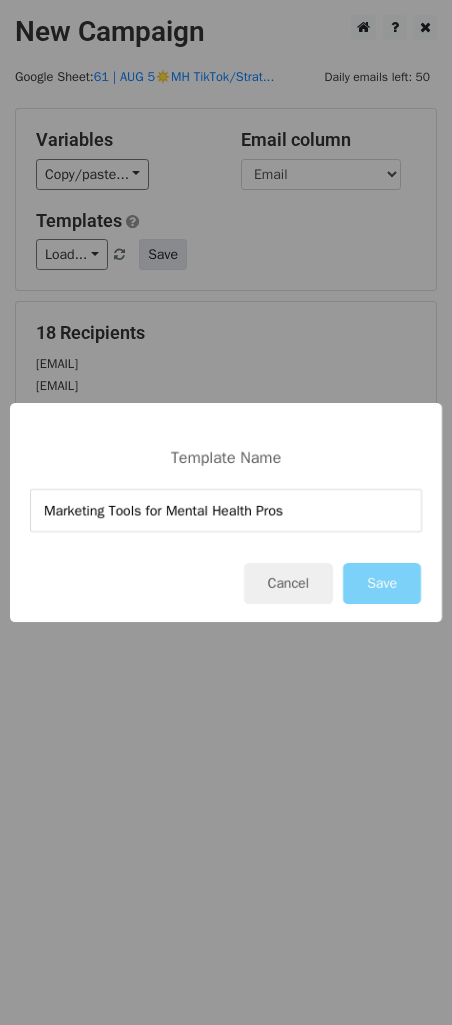 type on "Marketing Tools for Mental Health Pros" 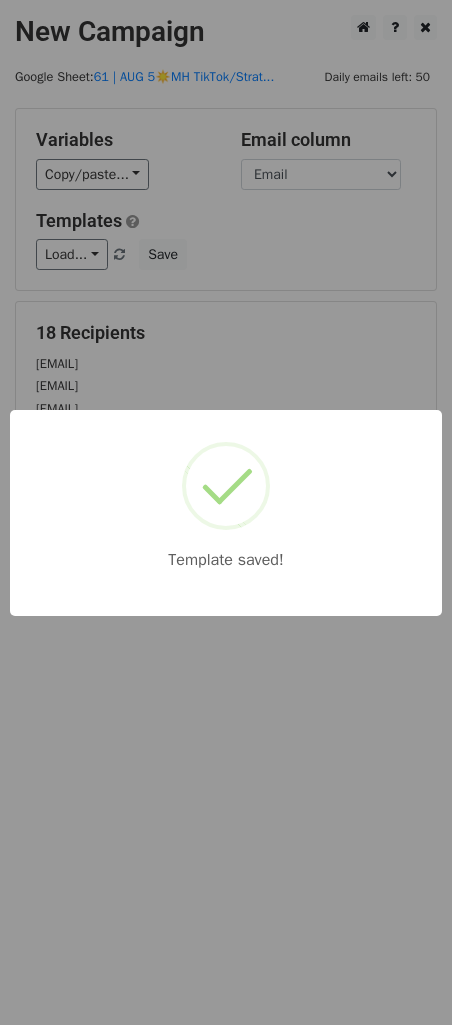 drag, startPoint x: 240, startPoint y: 266, endPoint x: 172, endPoint y: 440, distance: 186.81541 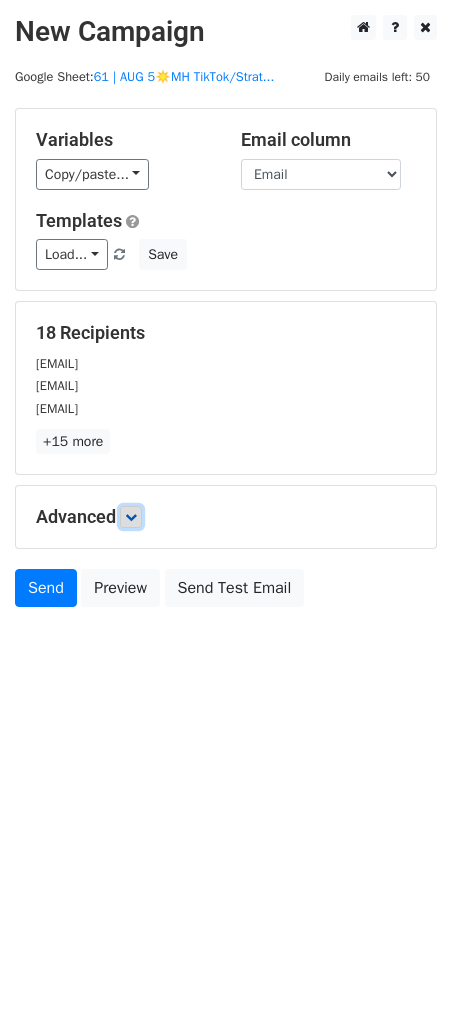 click at bounding box center [131, 517] 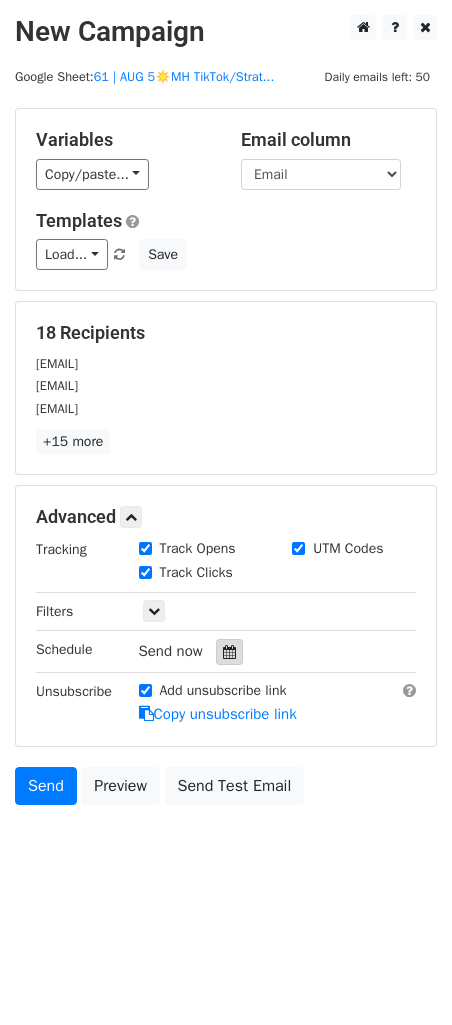 click at bounding box center [229, 652] 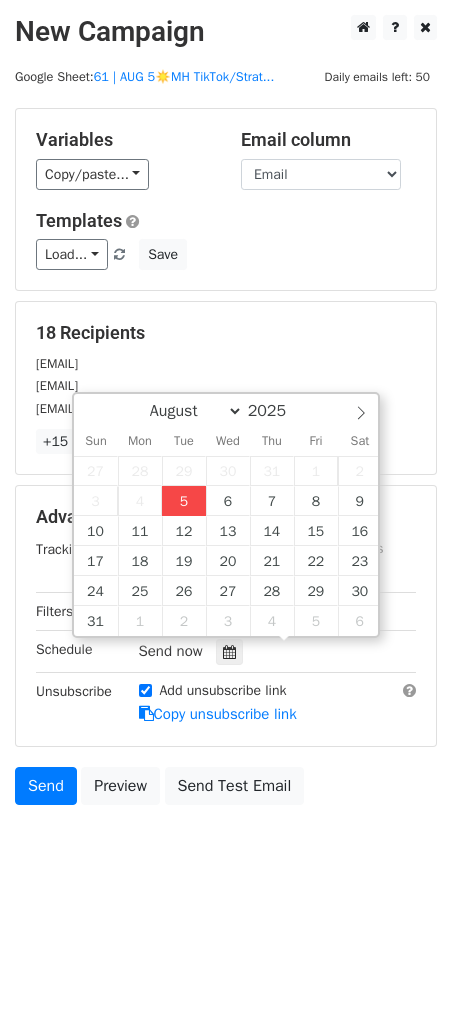 type on "2025-08-05 12:00" 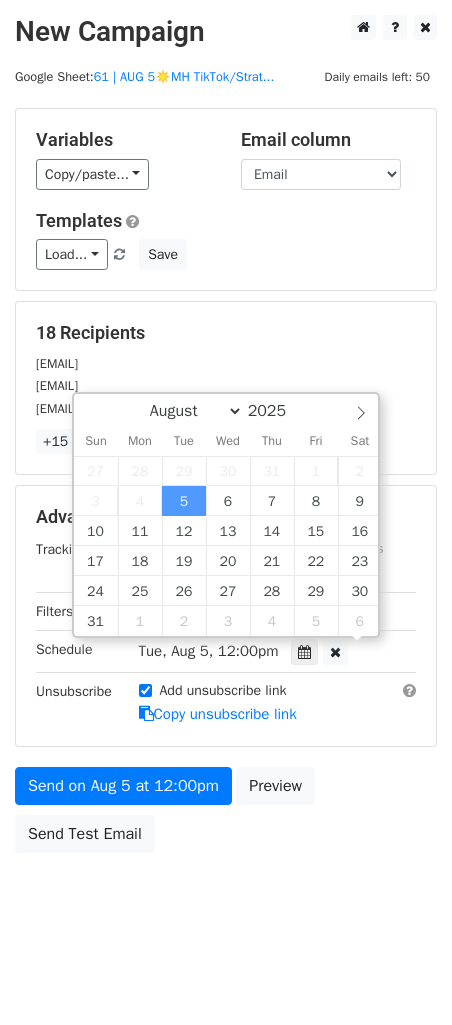 scroll, scrollTop: 0, scrollLeft: 0, axis: both 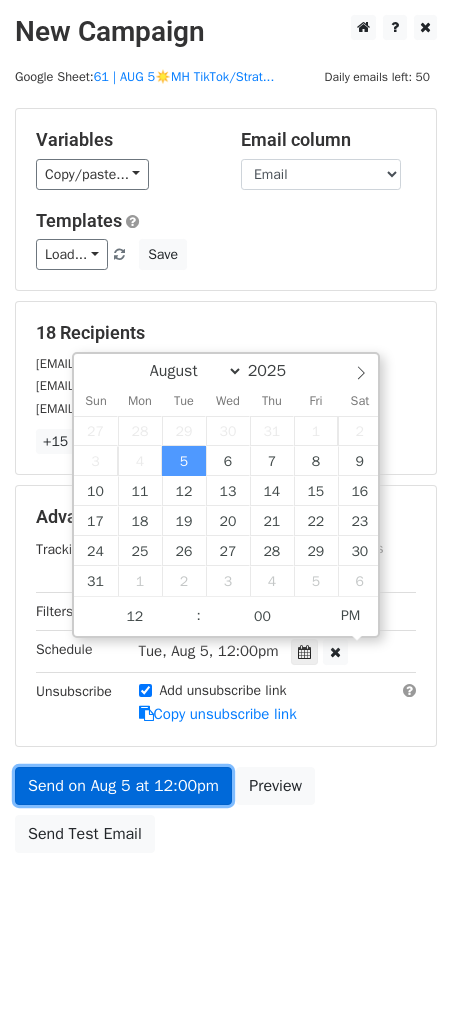 click on "Send on Aug 5 at 12:00pm" at bounding box center (123, 786) 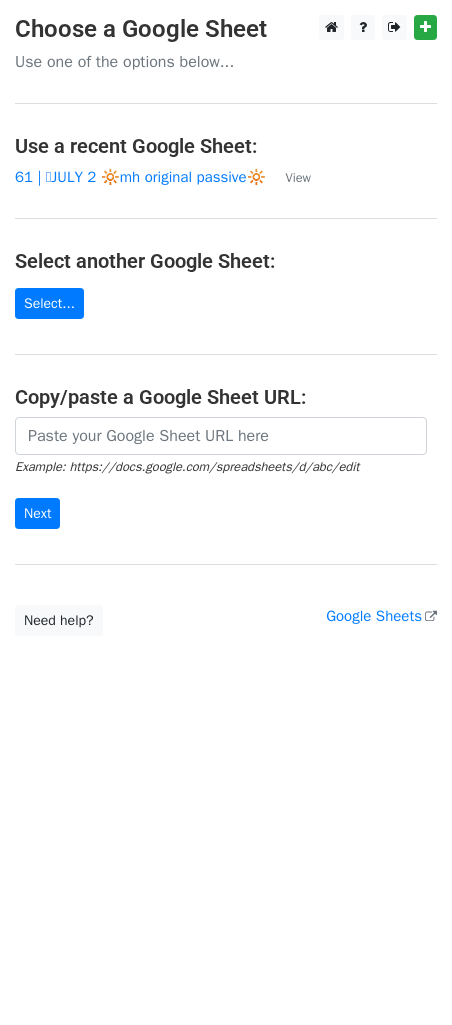 scroll, scrollTop: 0, scrollLeft: 0, axis: both 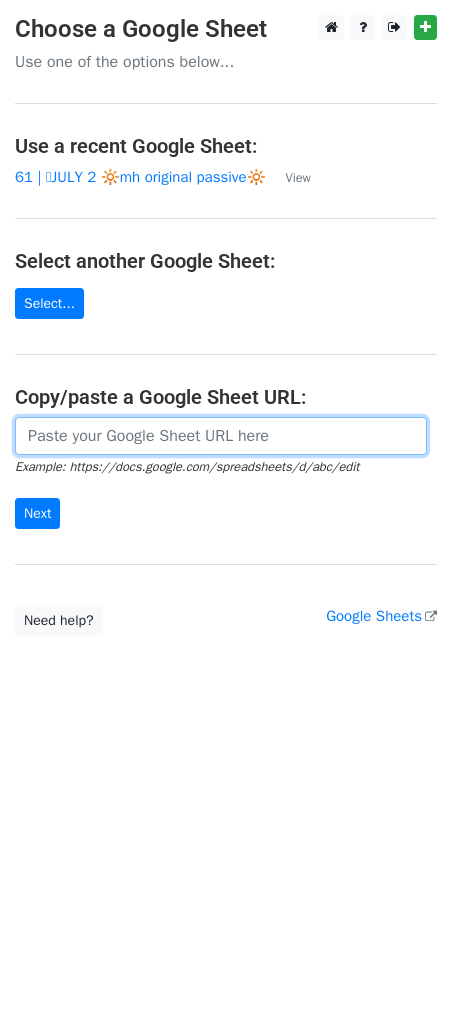 click at bounding box center [221, 436] 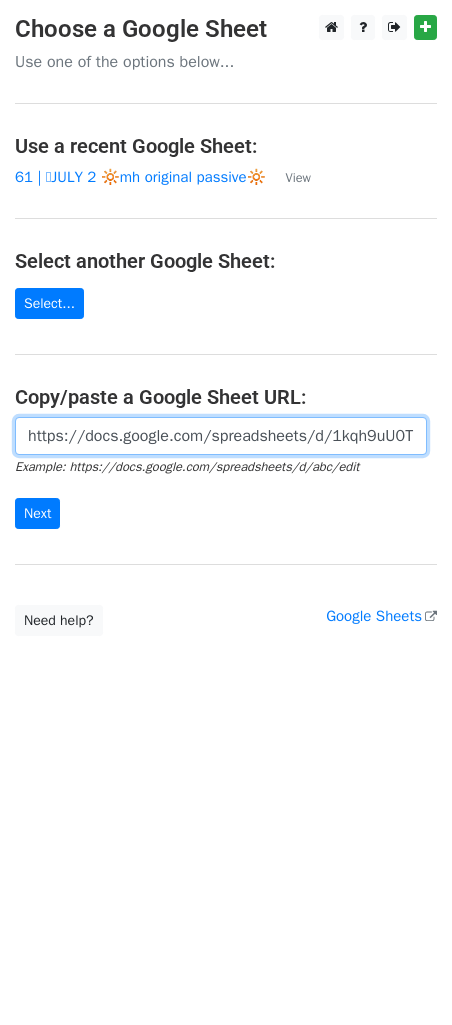 scroll, scrollTop: 0, scrollLeft: 601, axis: horizontal 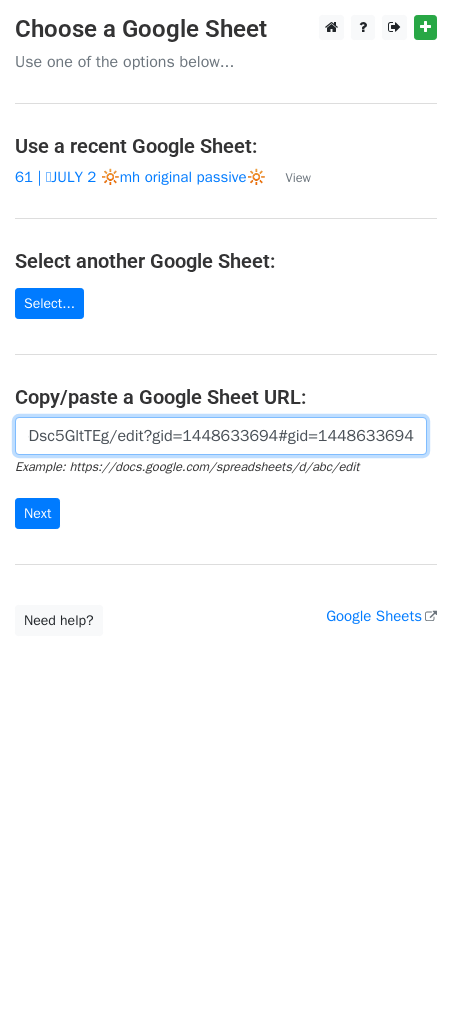 type on "https://docs.google.com/spreadsheets/d/1kqh9uU0TFey_B3uWIxhji8_JjCXE3aw7pDsc5GltTEg/edit?gid=1448633694#gid=1448633694" 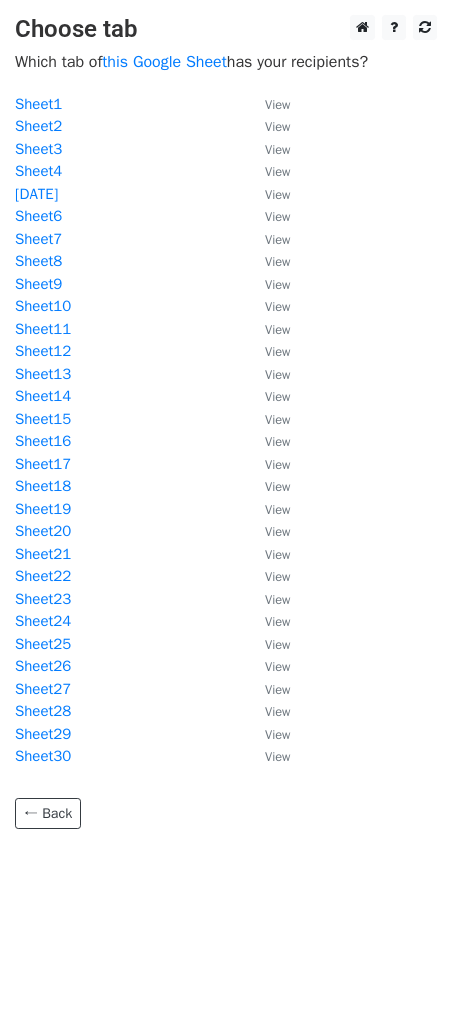 scroll, scrollTop: 0, scrollLeft: 0, axis: both 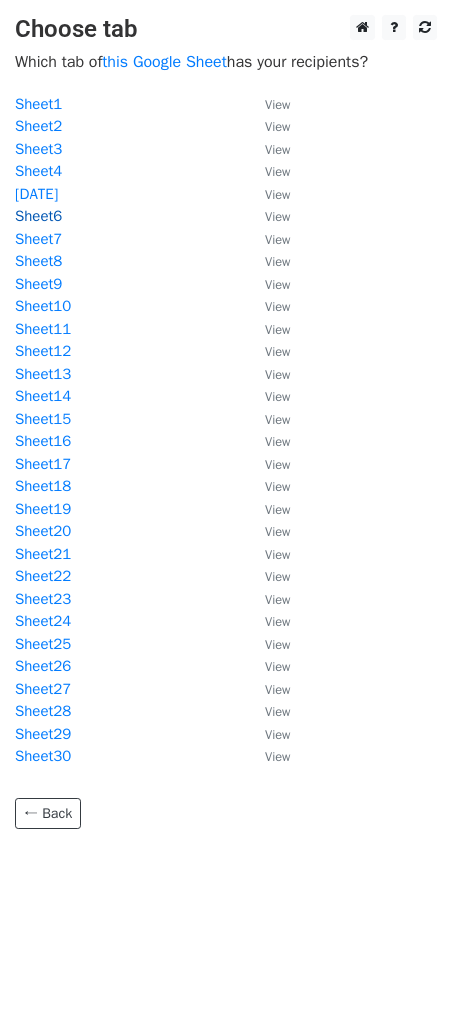 click on "Sheet6" at bounding box center [38, 216] 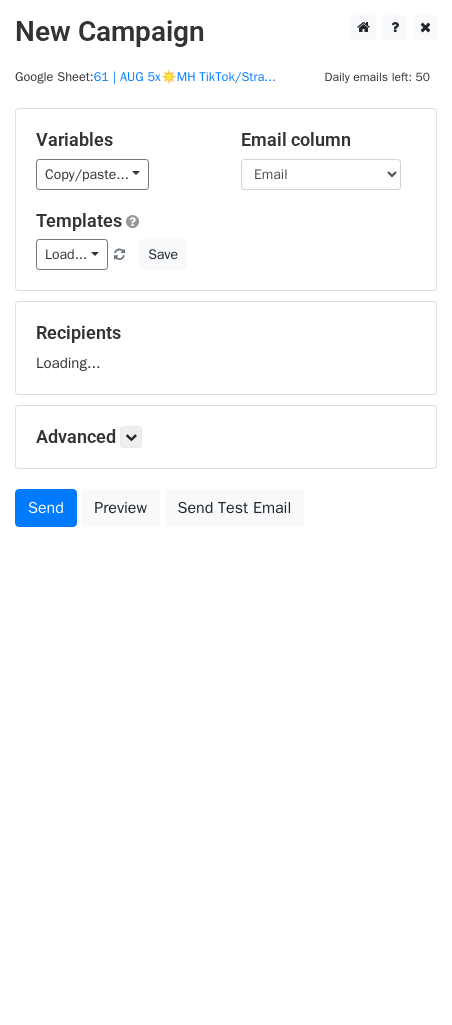 scroll, scrollTop: 0, scrollLeft: 0, axis: both 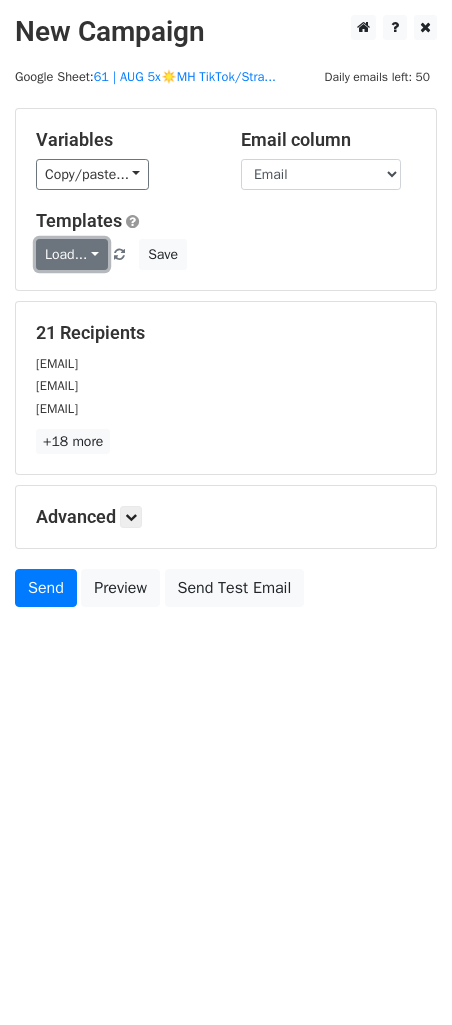click on "Load..." at bounding box center [72, 254] 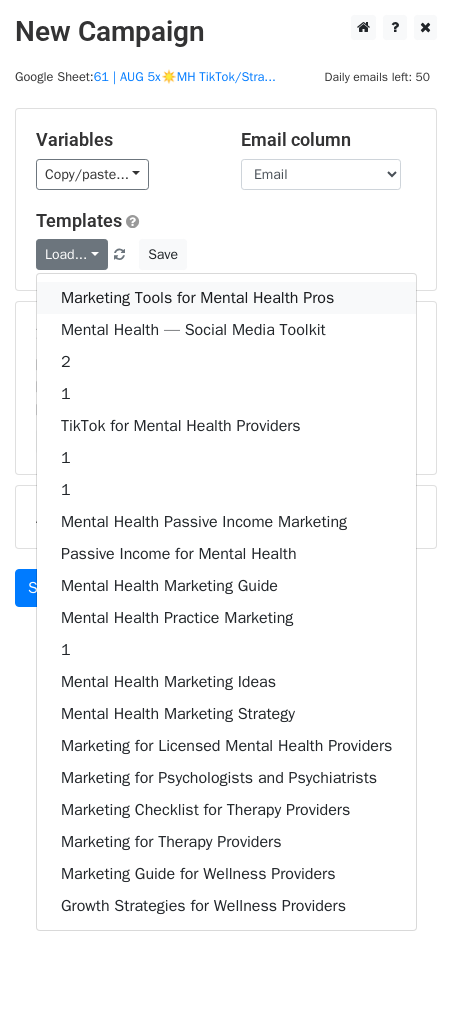 click on "Marketing Tools for Mental Health Pros" at bounding box center (226, 298) 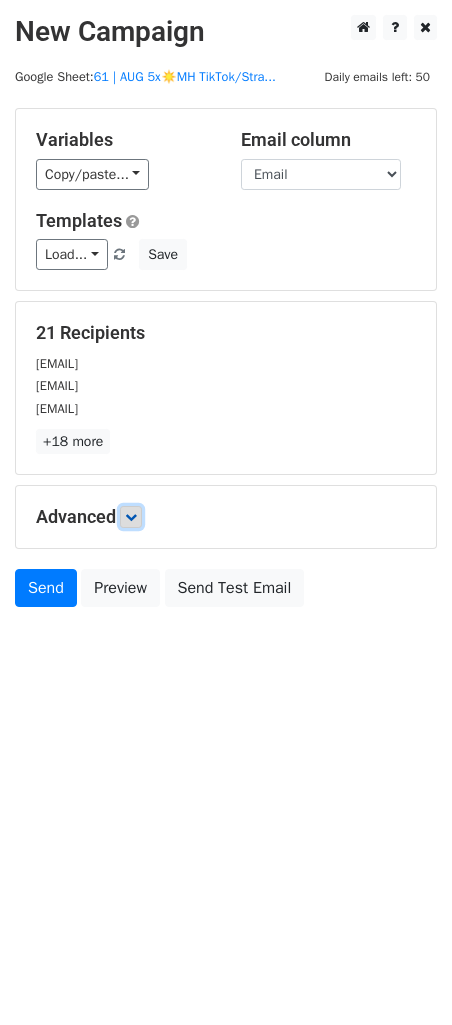 click at bounding box center (131, 517) 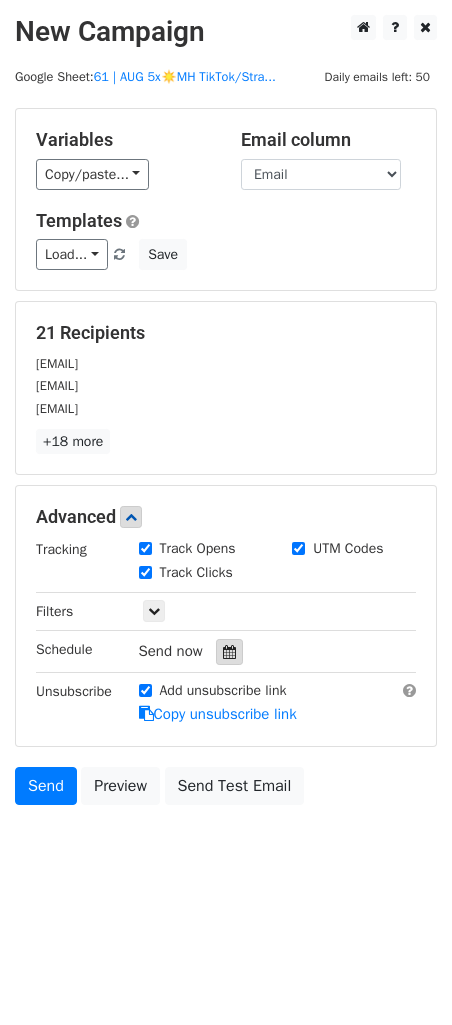 click at bounding box center [229, 652] 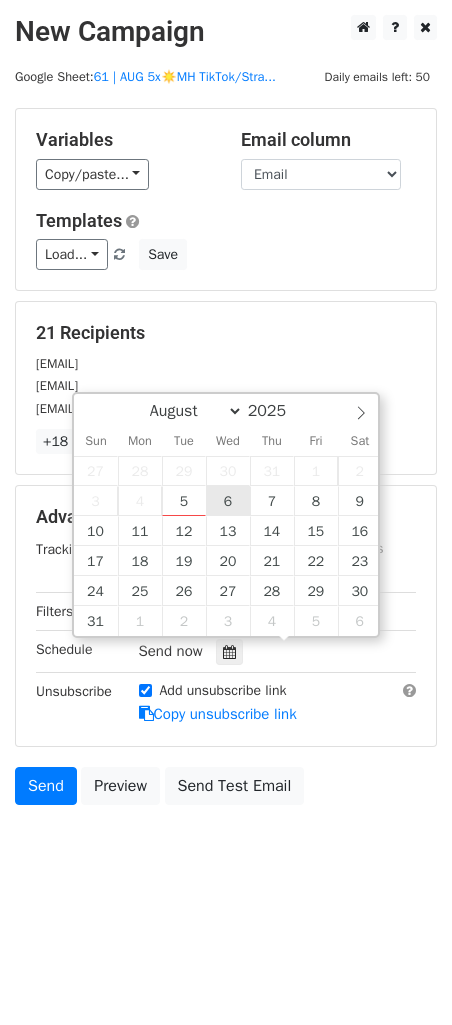 type on "2025-08-06 12:00" 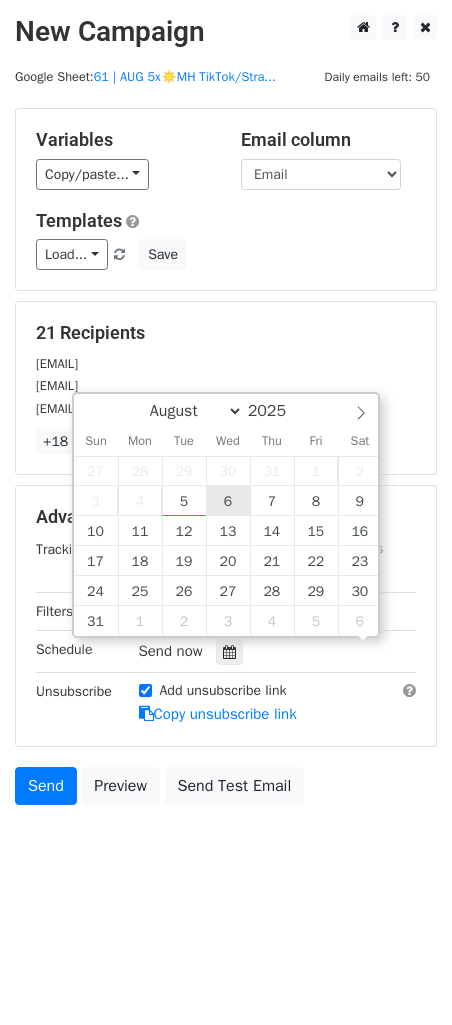 scroll, scrollTop: 0, scrollLeft: 0, axis: both 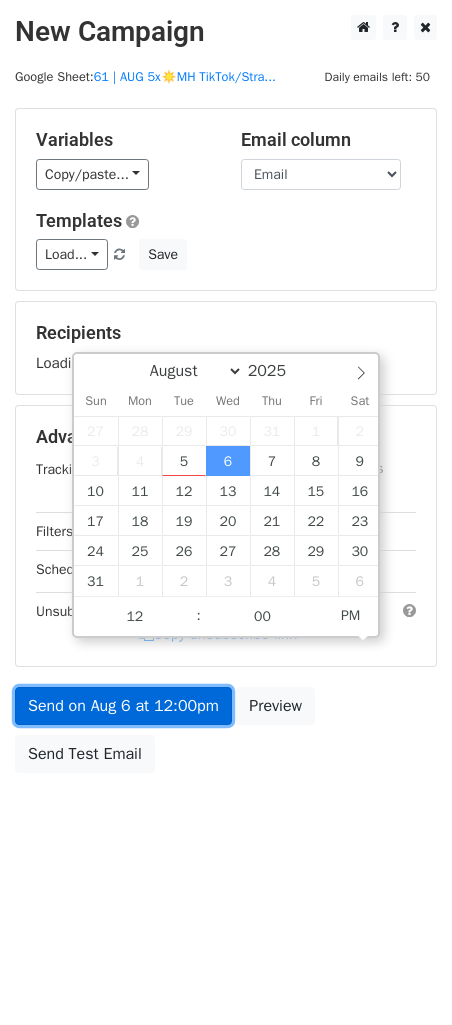 click on "Send on Aug 6 at 12:00pm" at bounding box center (123, 706) 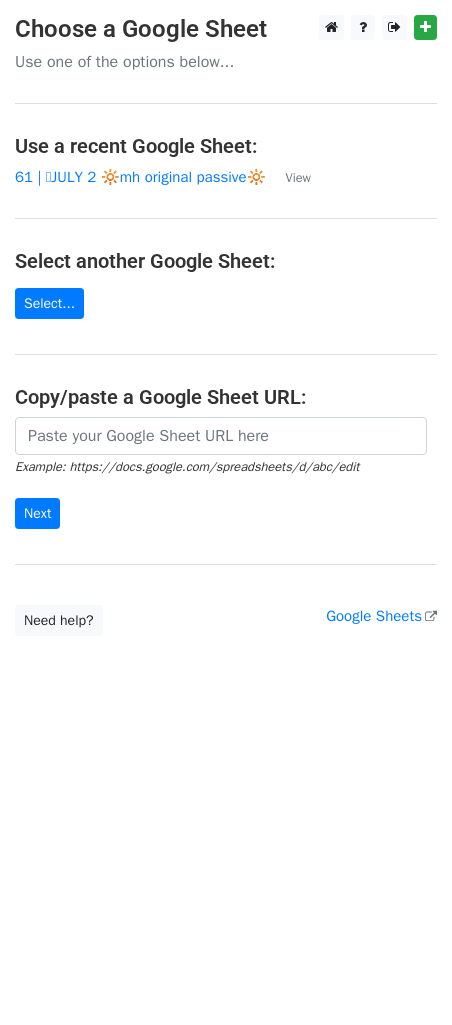 scroll, scrollTop: 0, scrollLeft: 0, axis: both 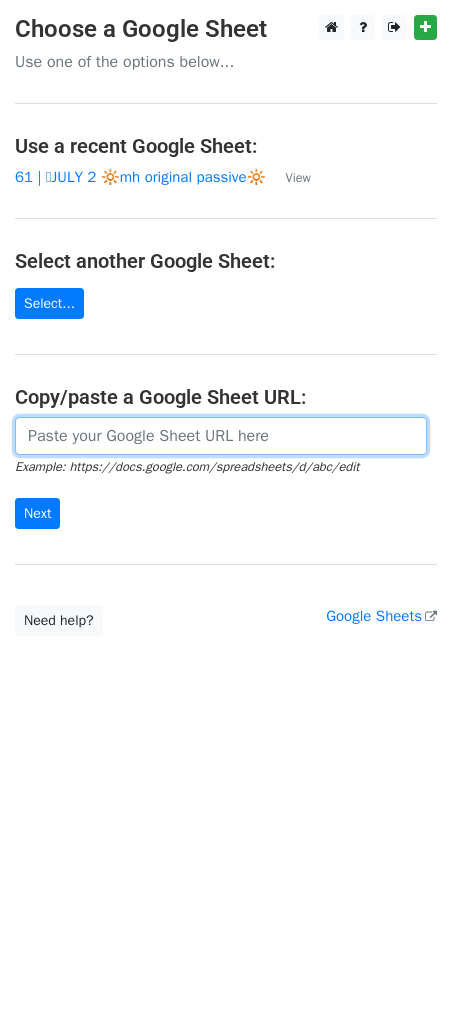 click at bounding box center (221, 436) 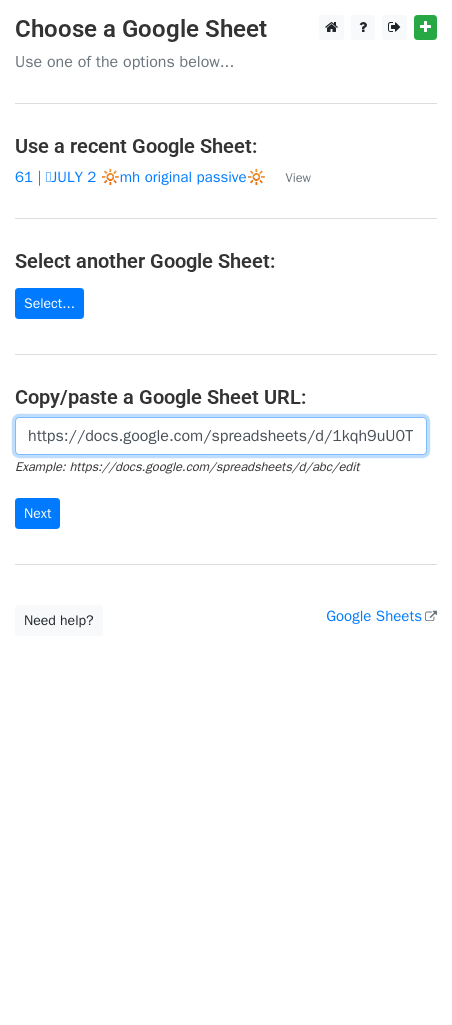 scroll, scrollTop: 0, scrollLeft: 601, axis: horizontal 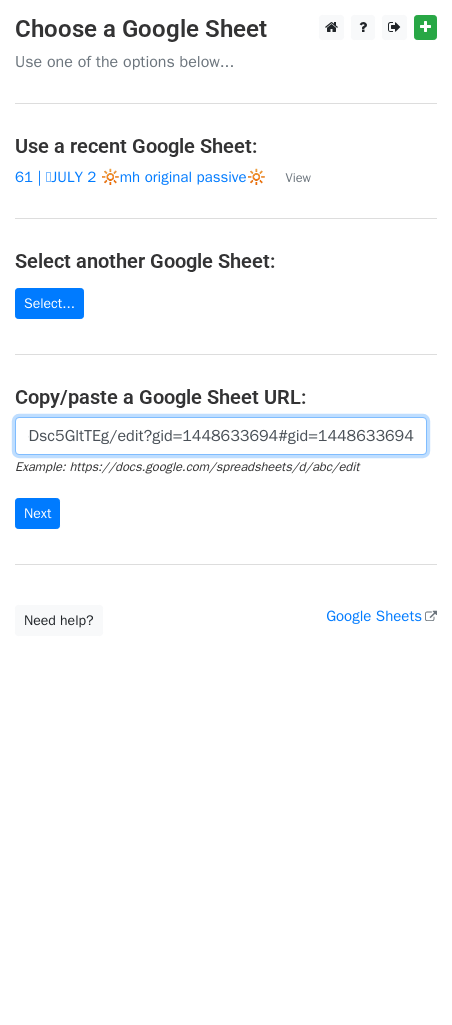 type on "https://docs.google.com/spreadsheets/d/1kqh9uU0TFey_B3uWIxhji8_JjCXE3aw7pDsc5GltTEg/edit?gid=1448633694#gid=1448633694" 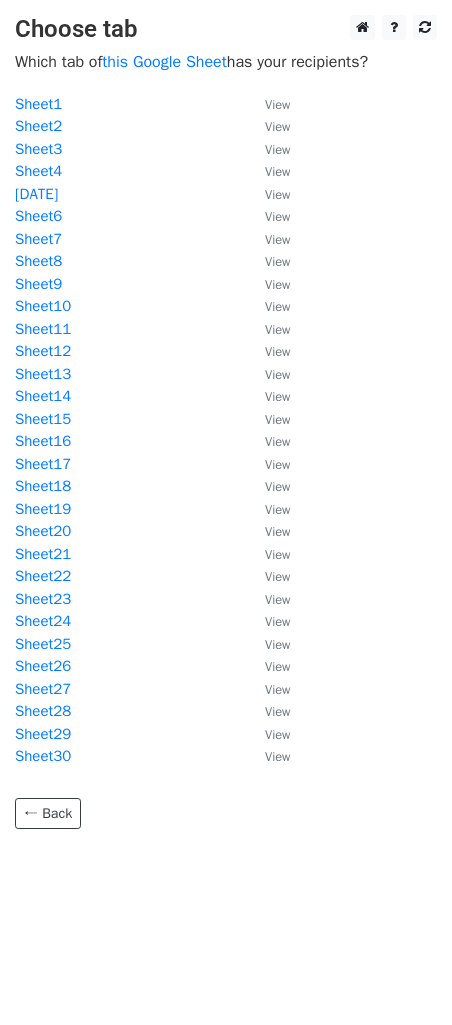 scroll, scrollTop: 0, scrollLeft: 0, axis: both 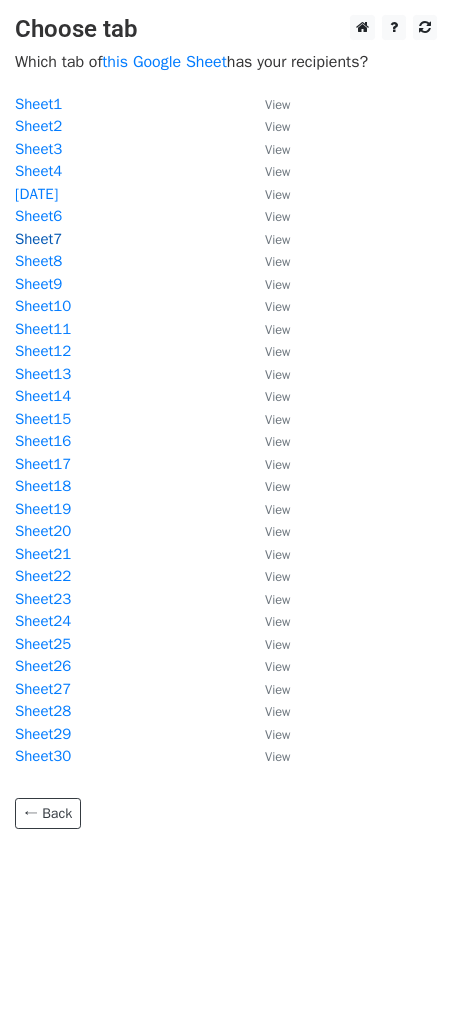 click on "Sheet7" at bounding box center [38, 239] 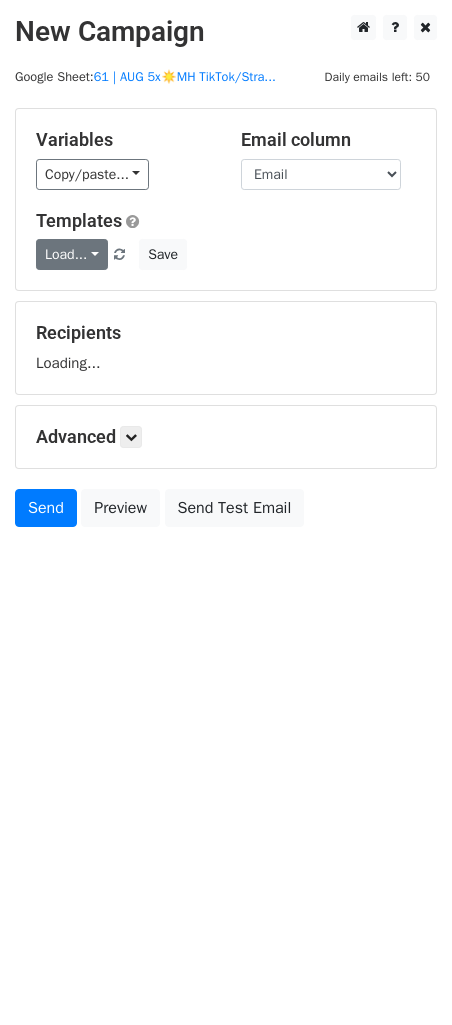 scroll, scrollTop: 0, scrollLeft: 0, axis: both 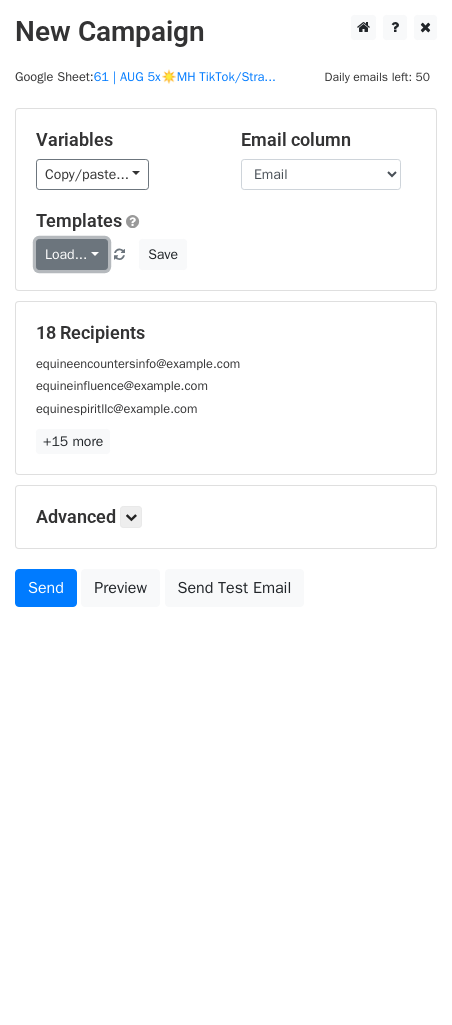 click on "Load..." at bounding box center [72, 254] 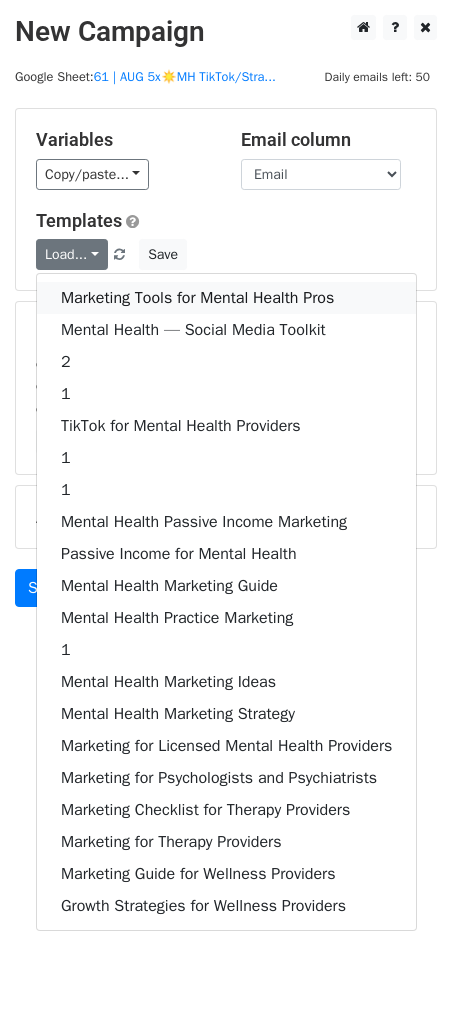 click on "Marketing Tools for Mental Health Pros" at bounding box center [226, 298] 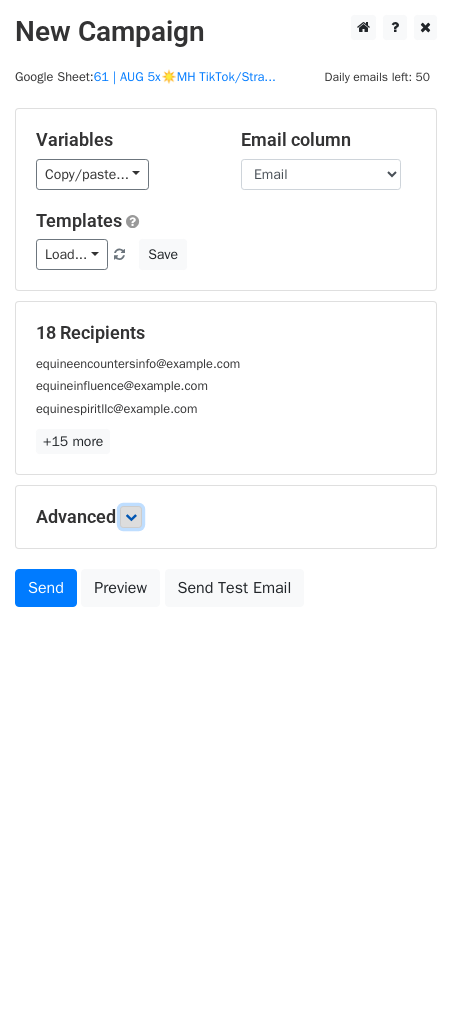 click at bounding box center [131, 517] 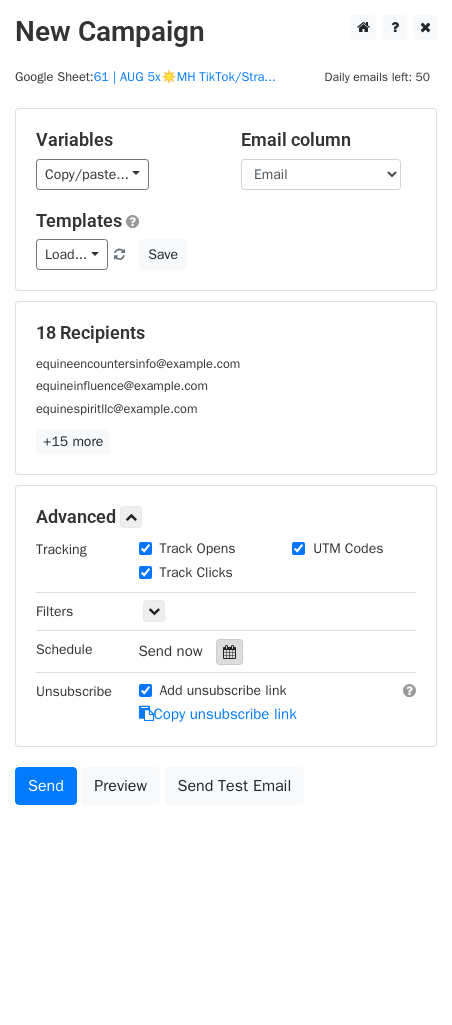 click at bounding box center (229, 652) 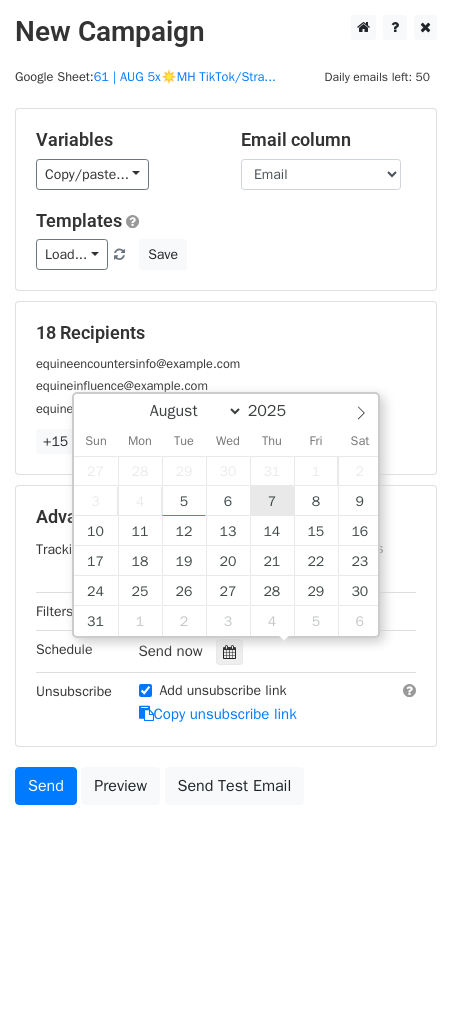 type on "2025-08-07 12:00" 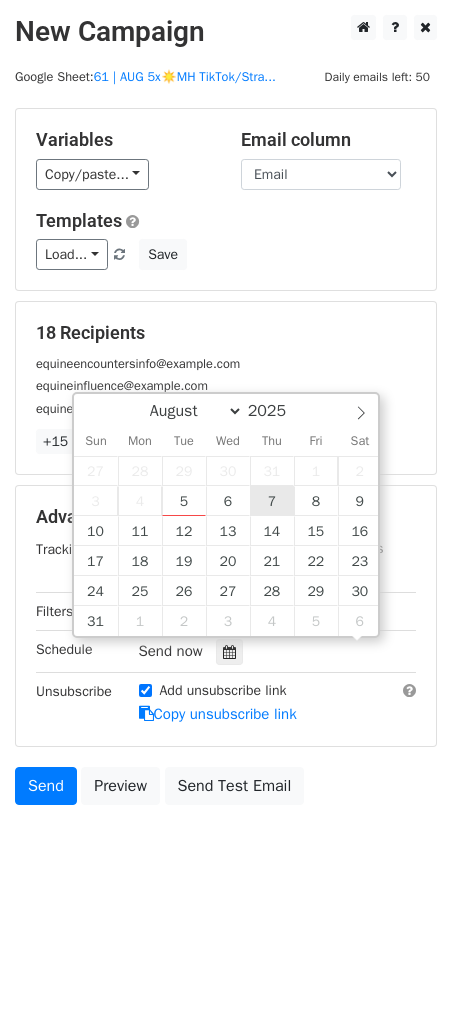 scroll, scrollTop: 0, scrollLeft: 0, axis: both 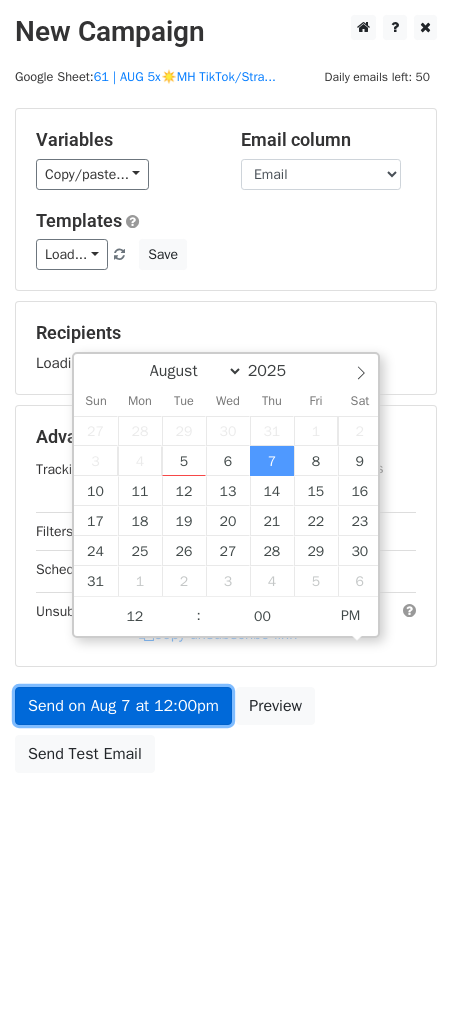 click on "Send on Aug 7 at 12:00pm" at bounding box center (123, 706) 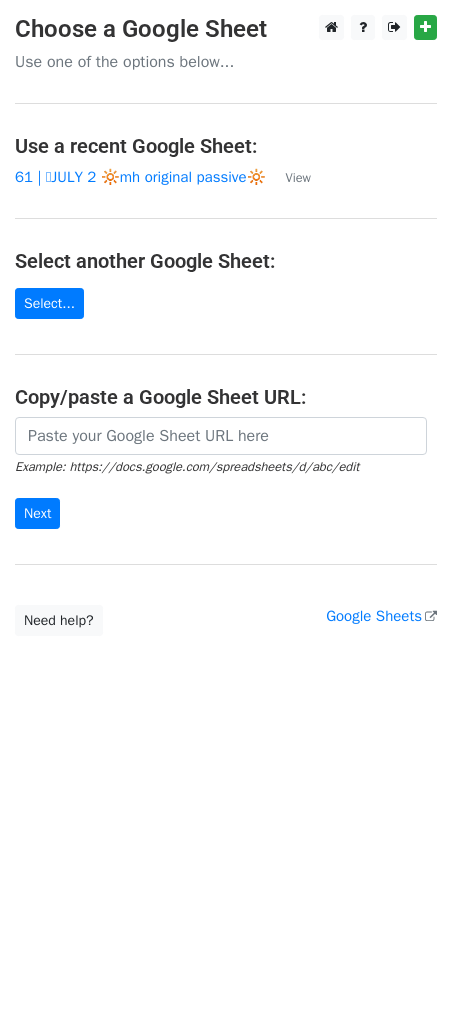 scroll, scrollTop: 0, scrollLeft: 0, axis: both 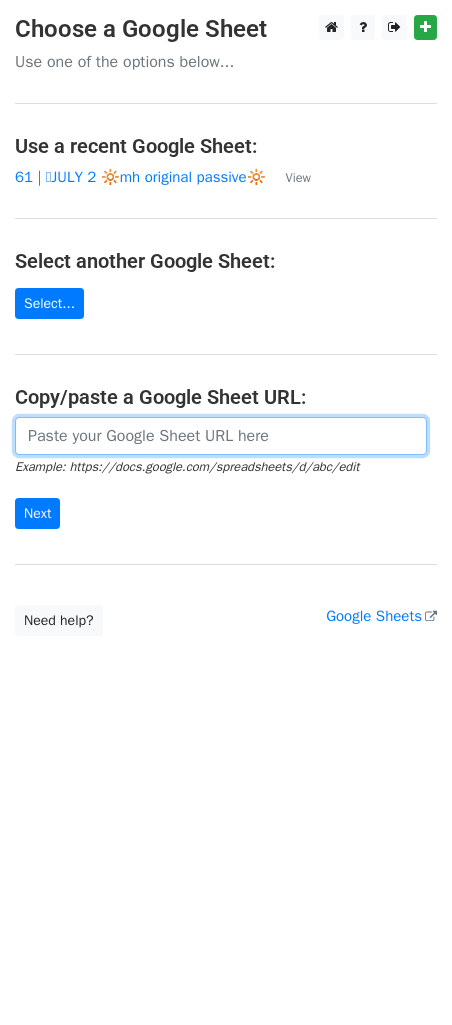 click at bounding box center (221, 436) 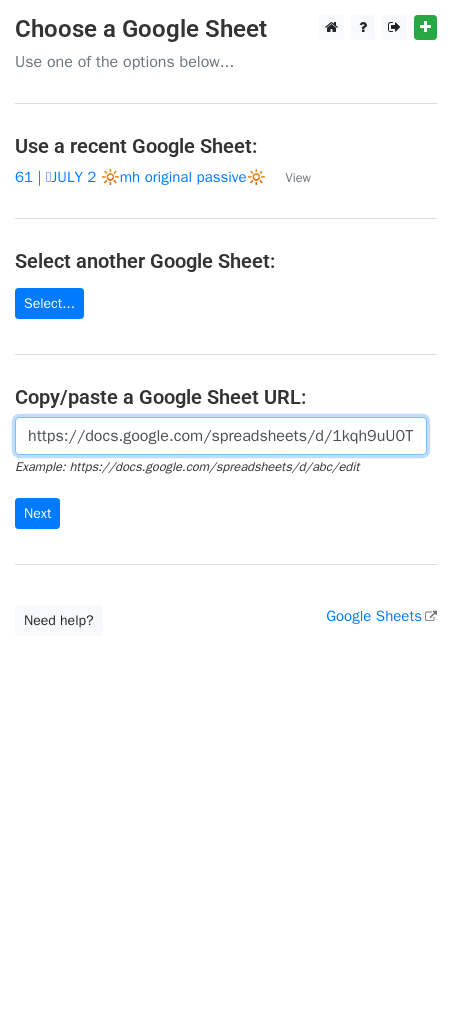scroll, scrollTop: 0, scrollLeft: 601, axis: horizontal 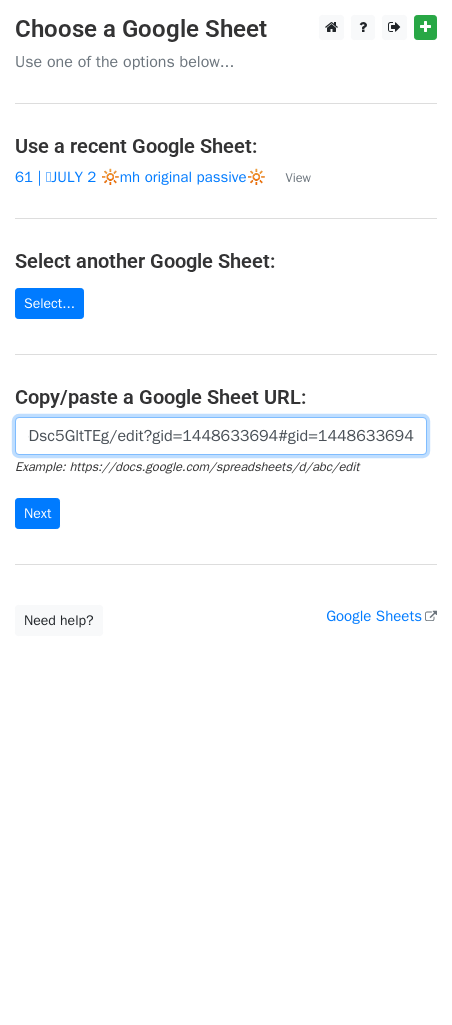 type on "https://docs.google.com/spreadsheets/d/1kqh9uU0TFey_B3uWIxhji8_JjCXE3aw7pDsc5GltTEg/edit?gid=1448633694#gid=1448633694" 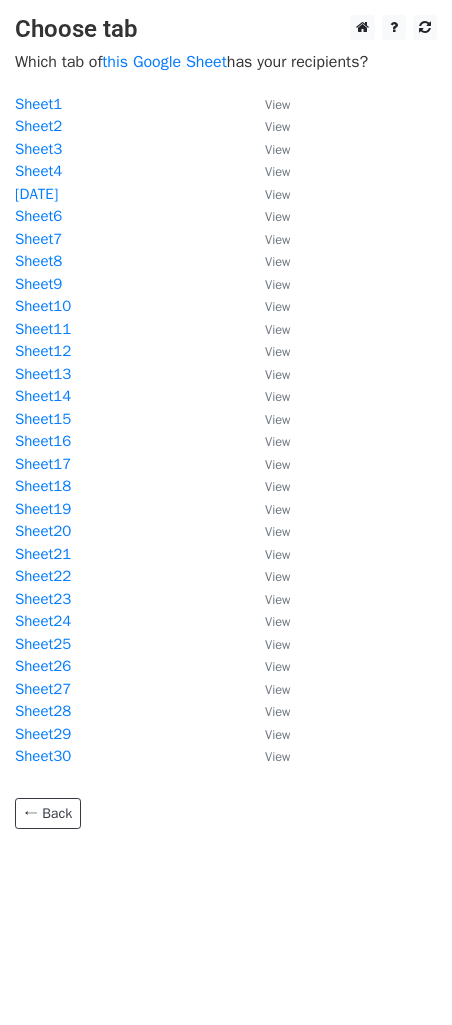 scroll, scrollTop: 0, scrollLeft: 0, axis: both 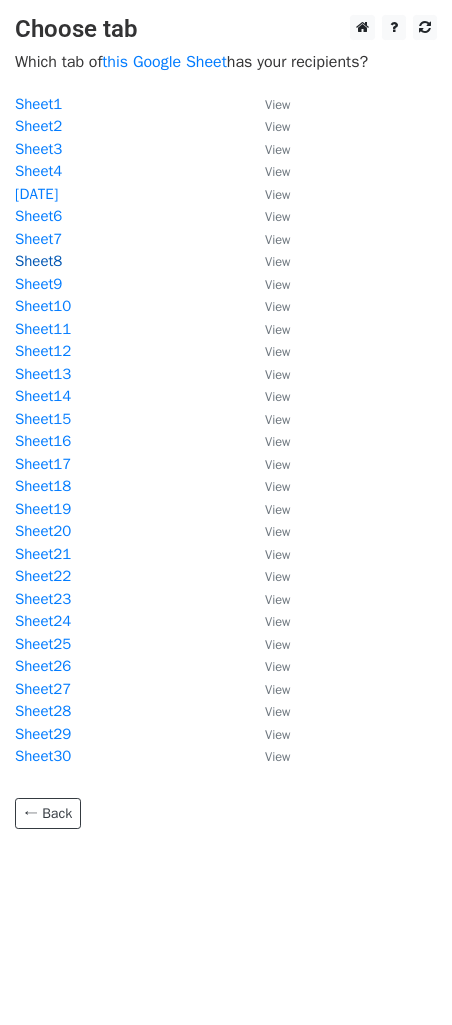 click on "Sheet8" at bounding box center [38, 261] 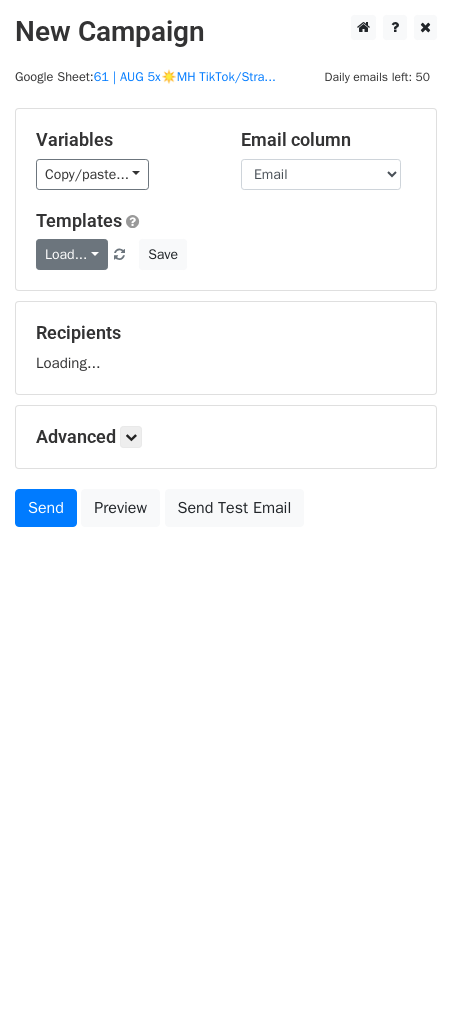 scroll, scrollTop: 0, scrollLeft: 0, axis: both 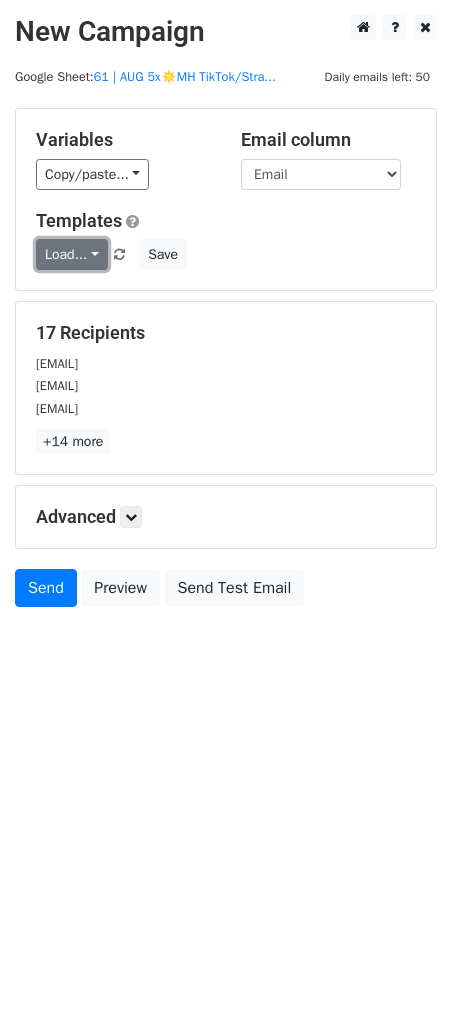 click on "Load..." at bounding box center [72, 254] 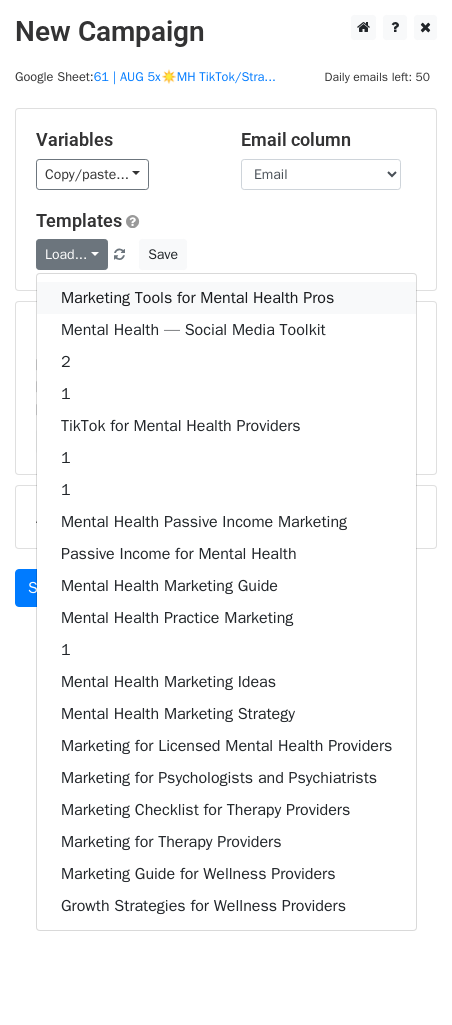 click on "Marketing Tools for Mental Health Pros" at bounding box center [226, 298] 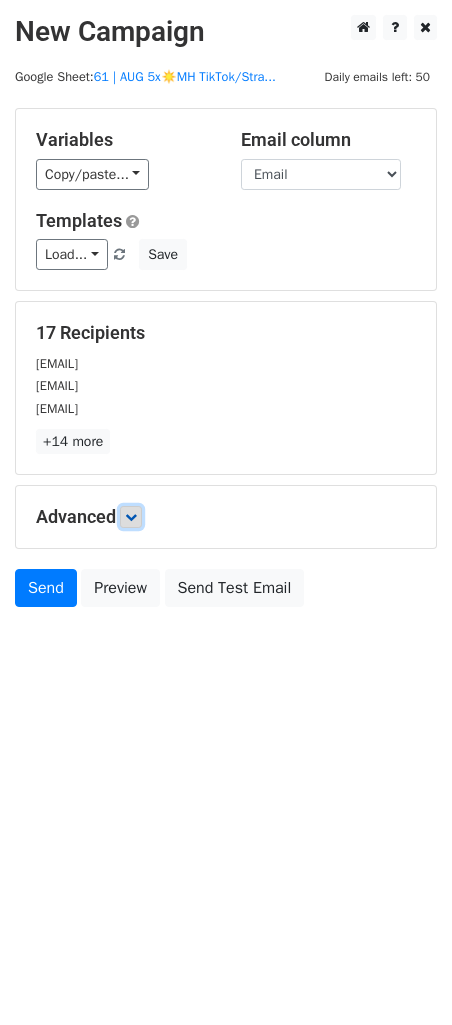 click at bounding box center (131, 517) 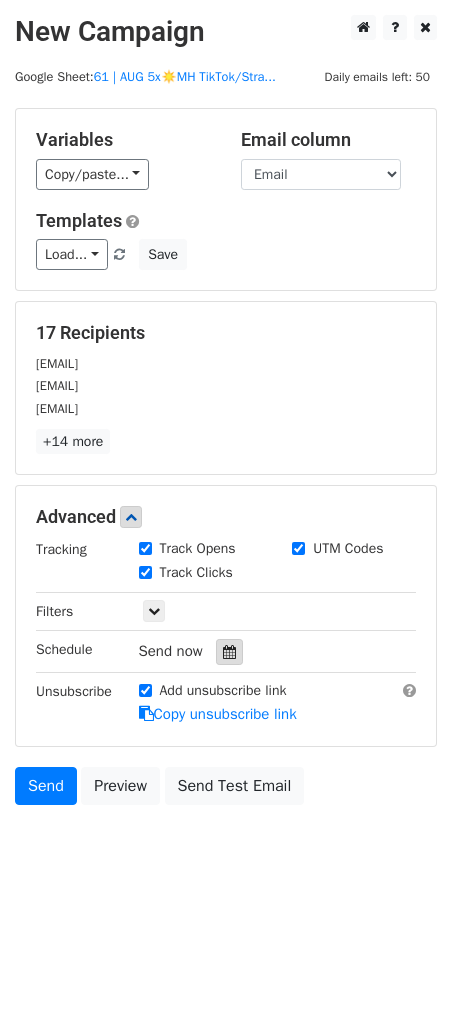 click at bounding box center [229, 652] 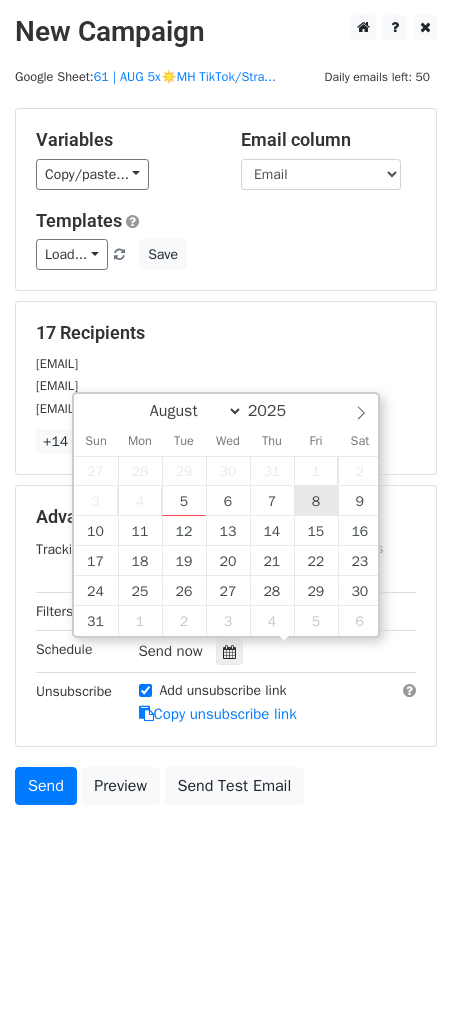 type on "2025-08-08 12:00" 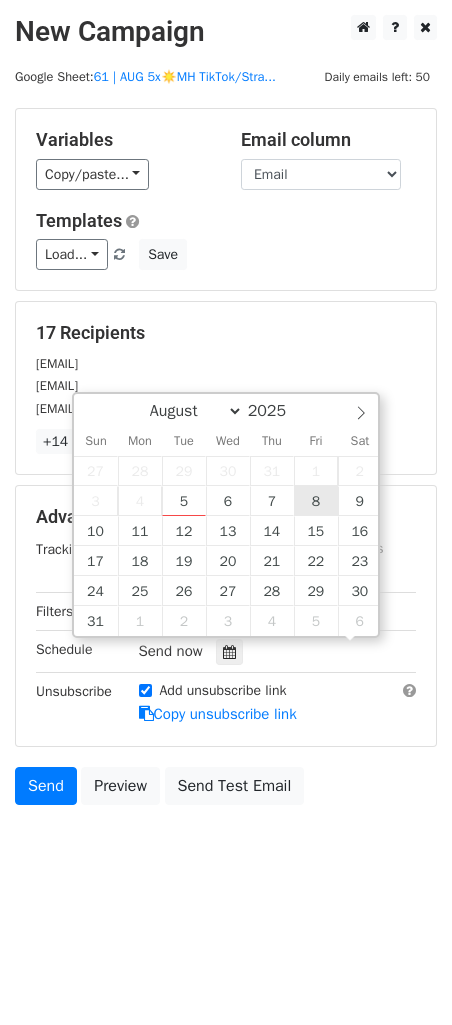scroll, scrollTop: 0, scrollLeft: 0, axis: both 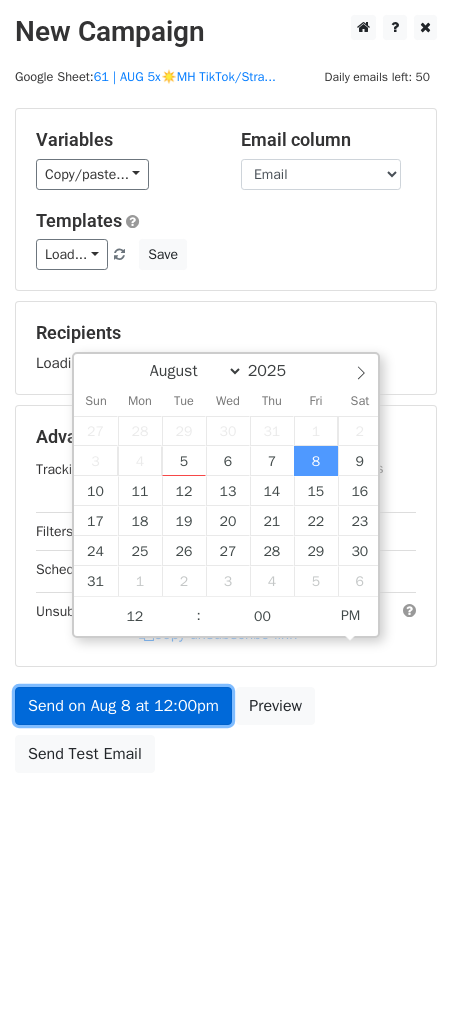 click on "Send on Aug 8 at 12:00pm" at bounding box center [123, 706] 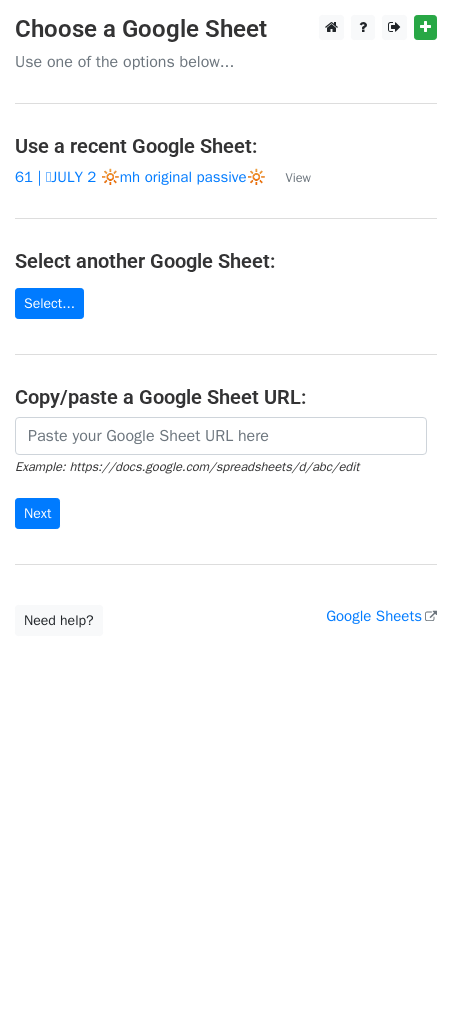 scroll, scrollTop: 0, scrollLeft: 0, axis: both 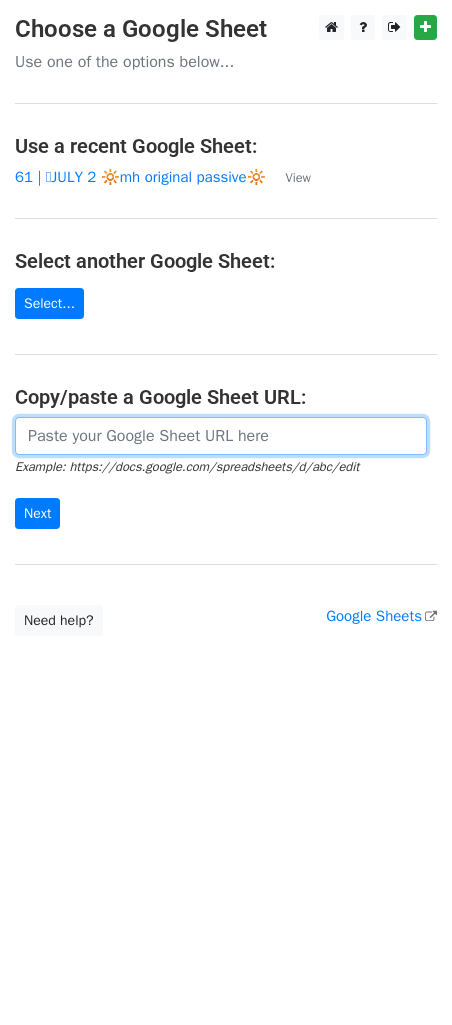 click at bounding box center (221, 436) 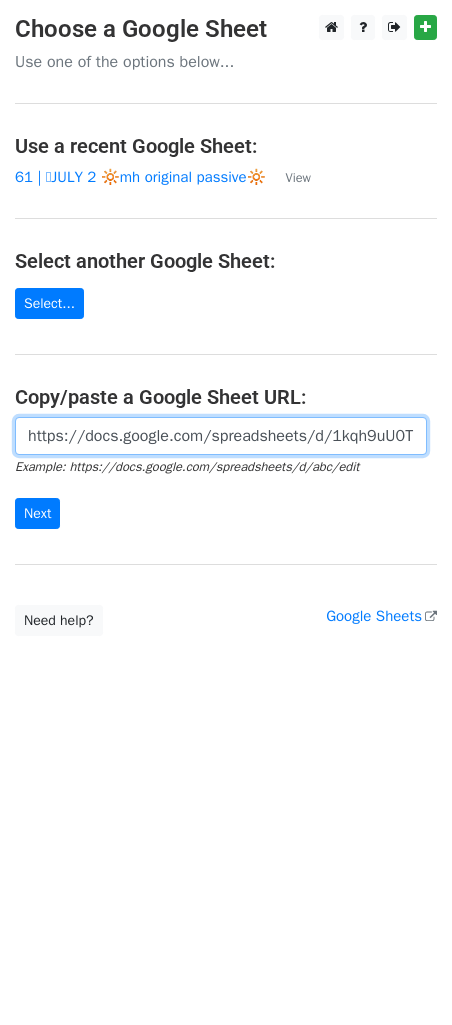 scroll, scrollTop: 0, scrollLeft: 601, axis: horizontal 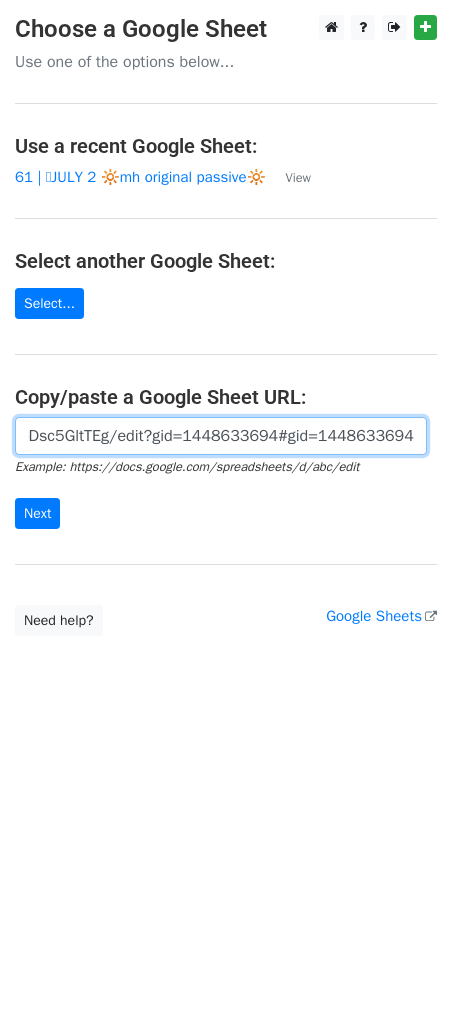 type on "https://docs.google.com/spreadsheets/d/1kqh9uU0TFey_B3uWIxhji8_JjCXE3aw7pDsc5GltTEg/edit?gid=1448633694#gid=1448633694" 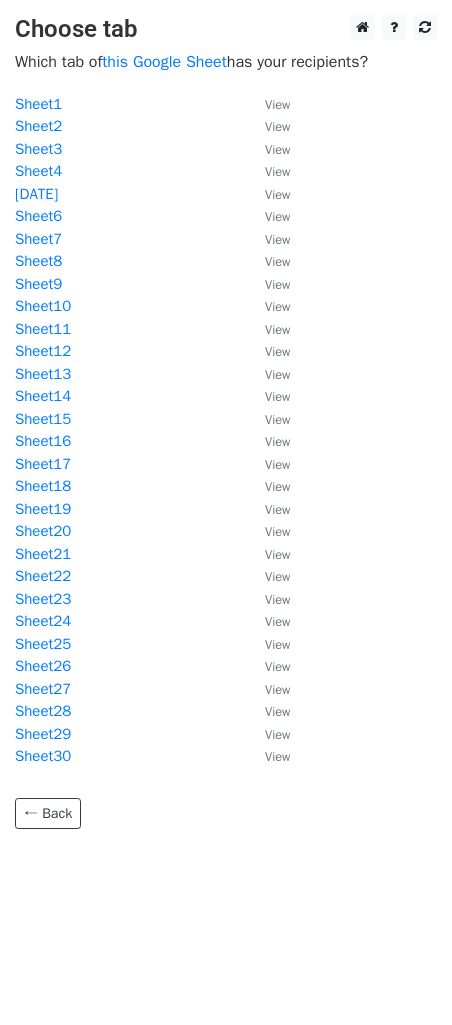 scroll, scrollTop: 0, scrollLeft: 0, axis: both 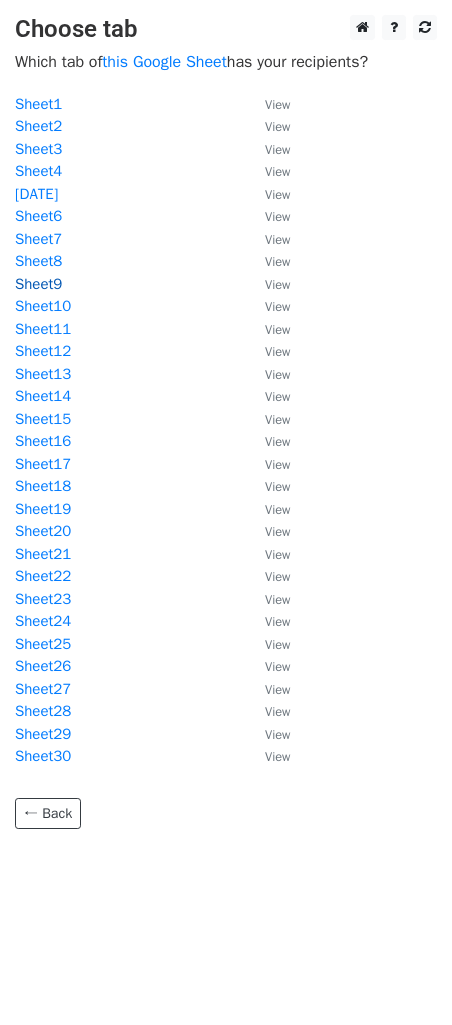 click on "Sheet9" at bounding box center [38, 284] 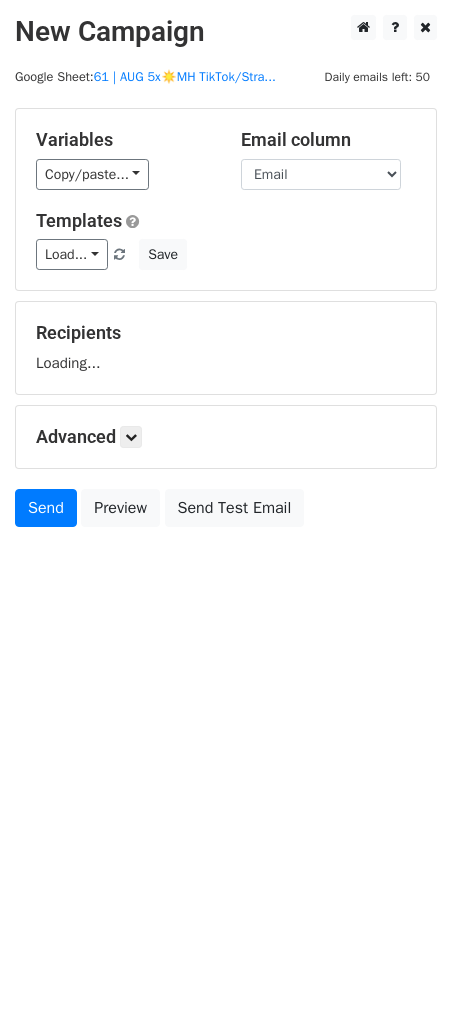 scroll, scrollTop: 0, scrollLeft: 0, axis: both 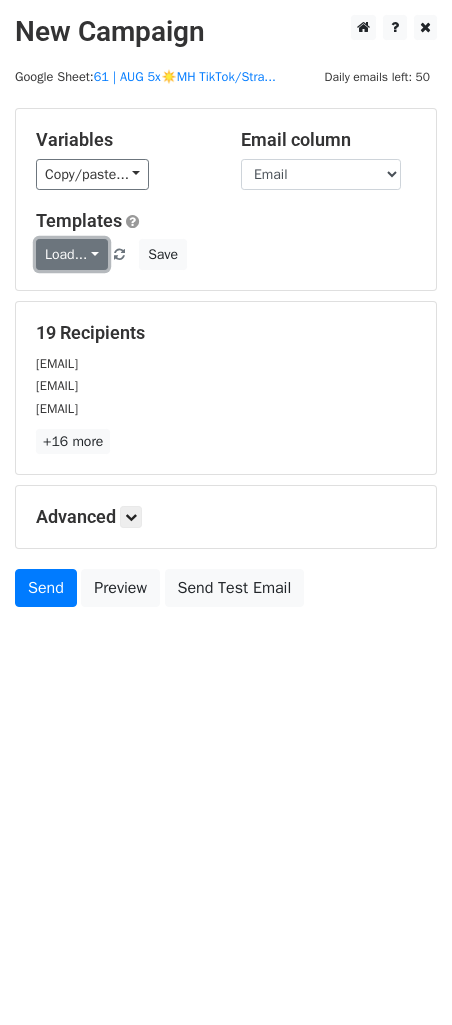 click on "Load..." at bounding box center (72, 254) 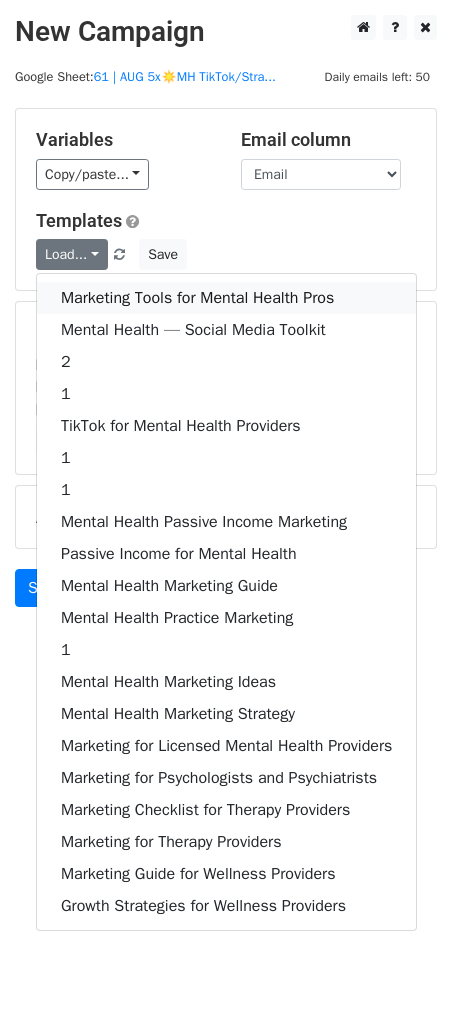click on "Marketing Tools for Mental Health Pros" at bounding box center (226, 298) 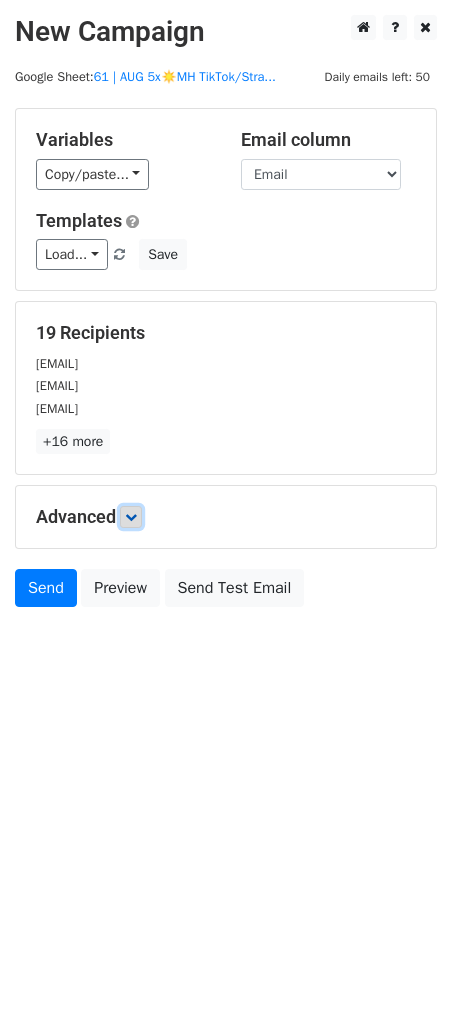 click at bounding box center [131, 517] 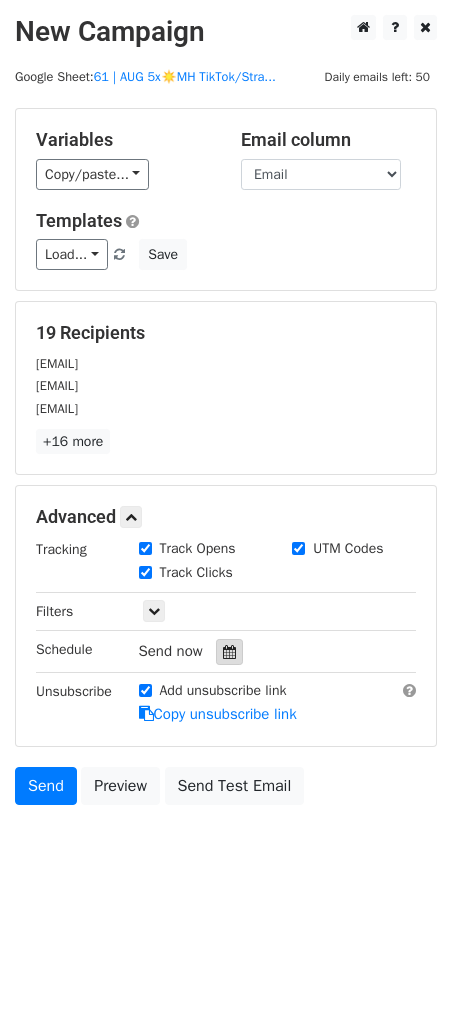 click at bounding box center (229, 652) 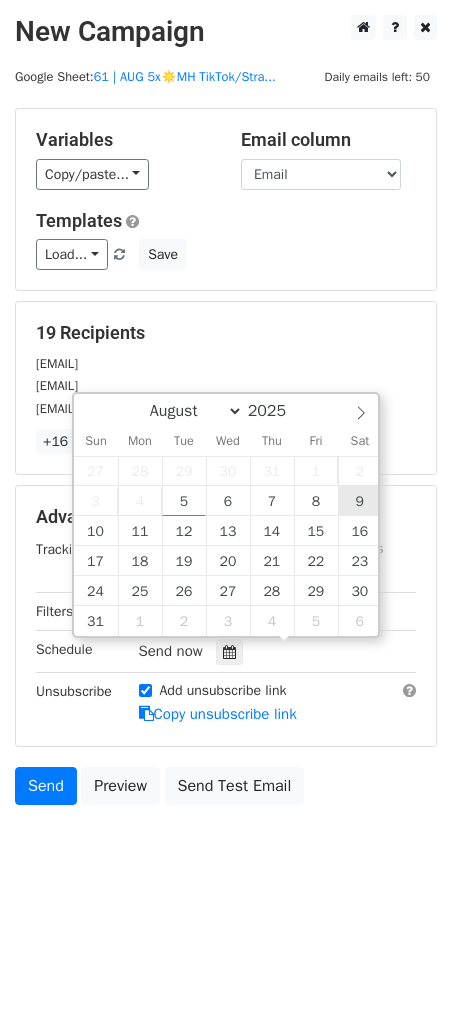 type on "2025-08-09 12:00" 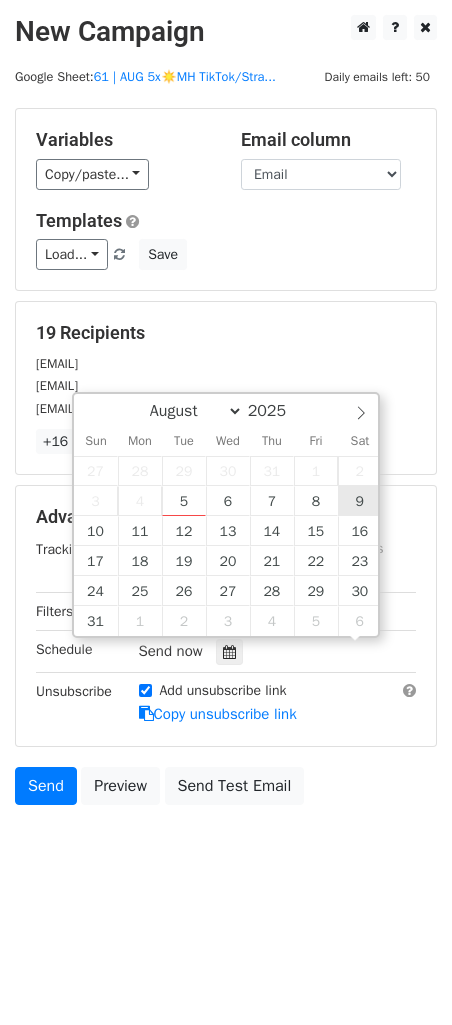 scroll, scrollTop: 0, scrollLeft: 0, axis: both 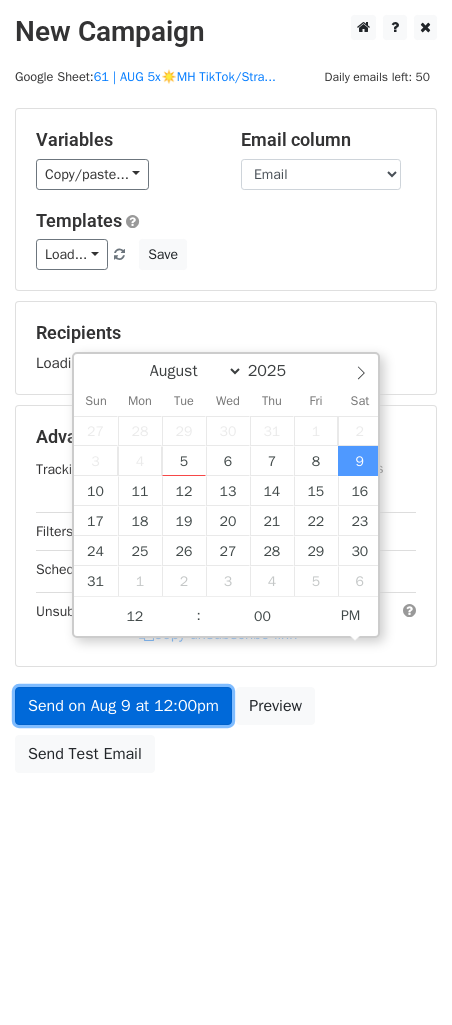 click on "Send on Aug 9 at 12:00pm" at bounding box center (123, 706) 